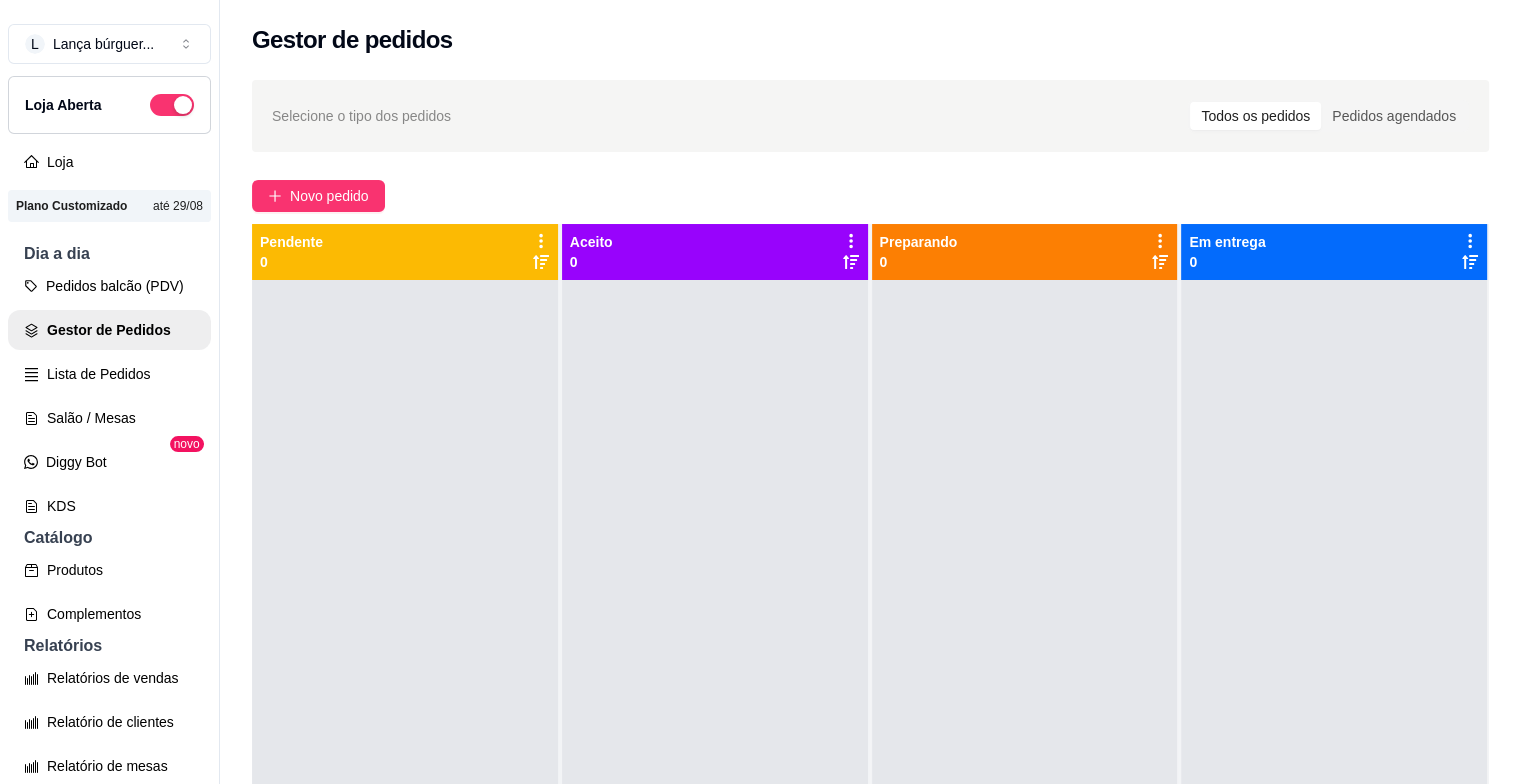 scroll, scrollTop: 0, scrollLeft: 0, axis: both 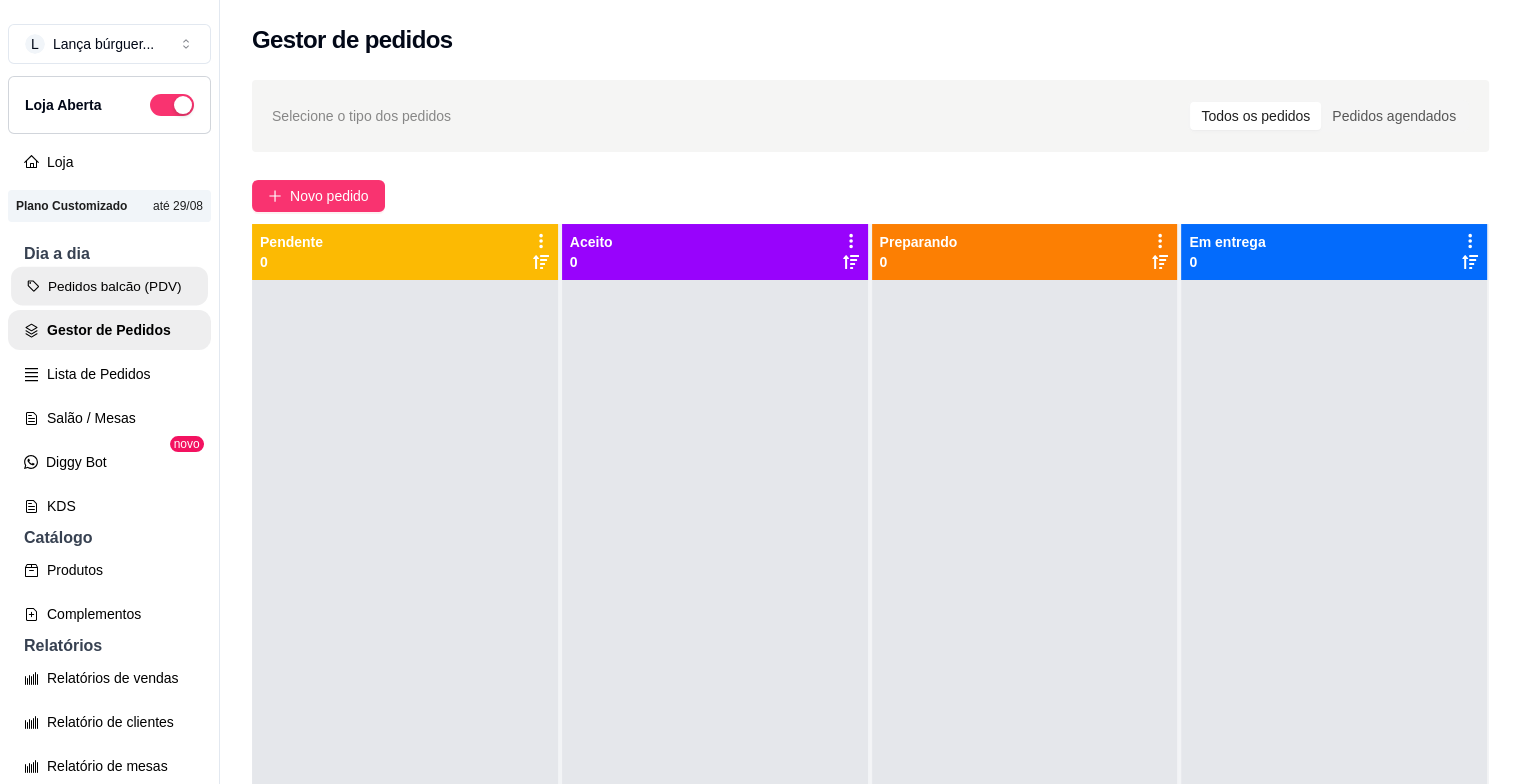 click on "Pedidos balcão (PDV)" at bounding box center (109, 286) 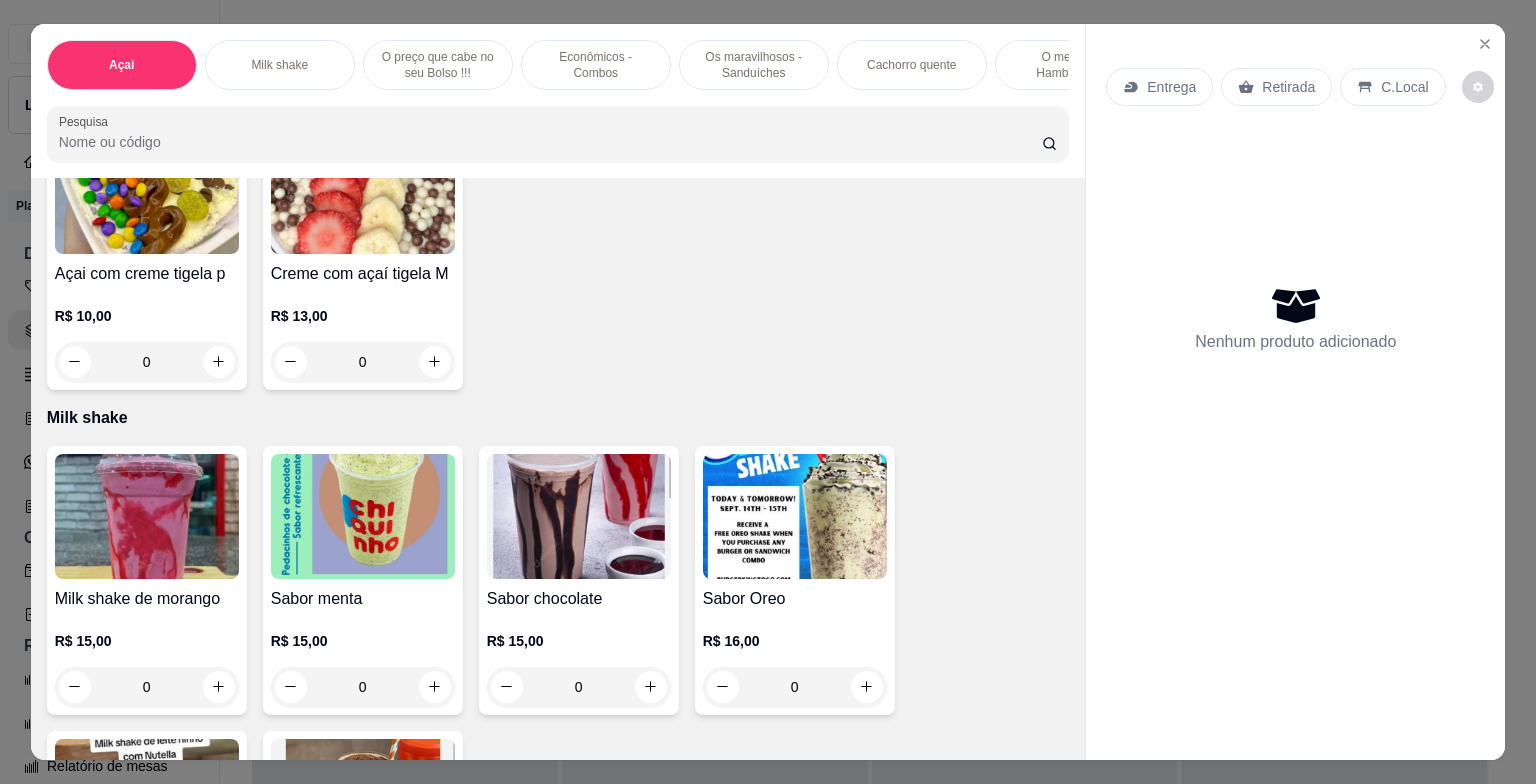 scroll, scrollTop: 994, scrollLeft: 0, axis: vertical 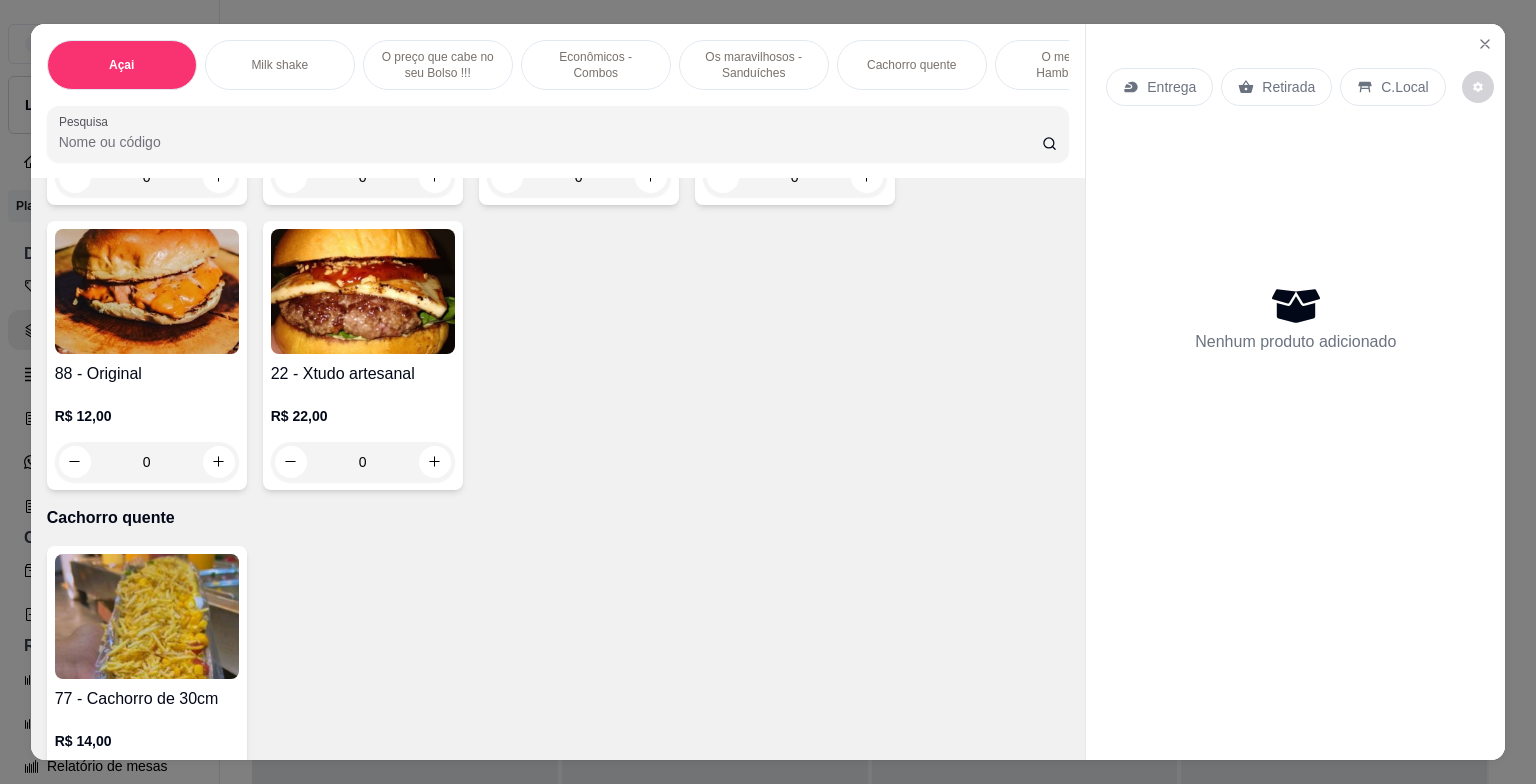 click on "0" at bounding box center [147, 462] 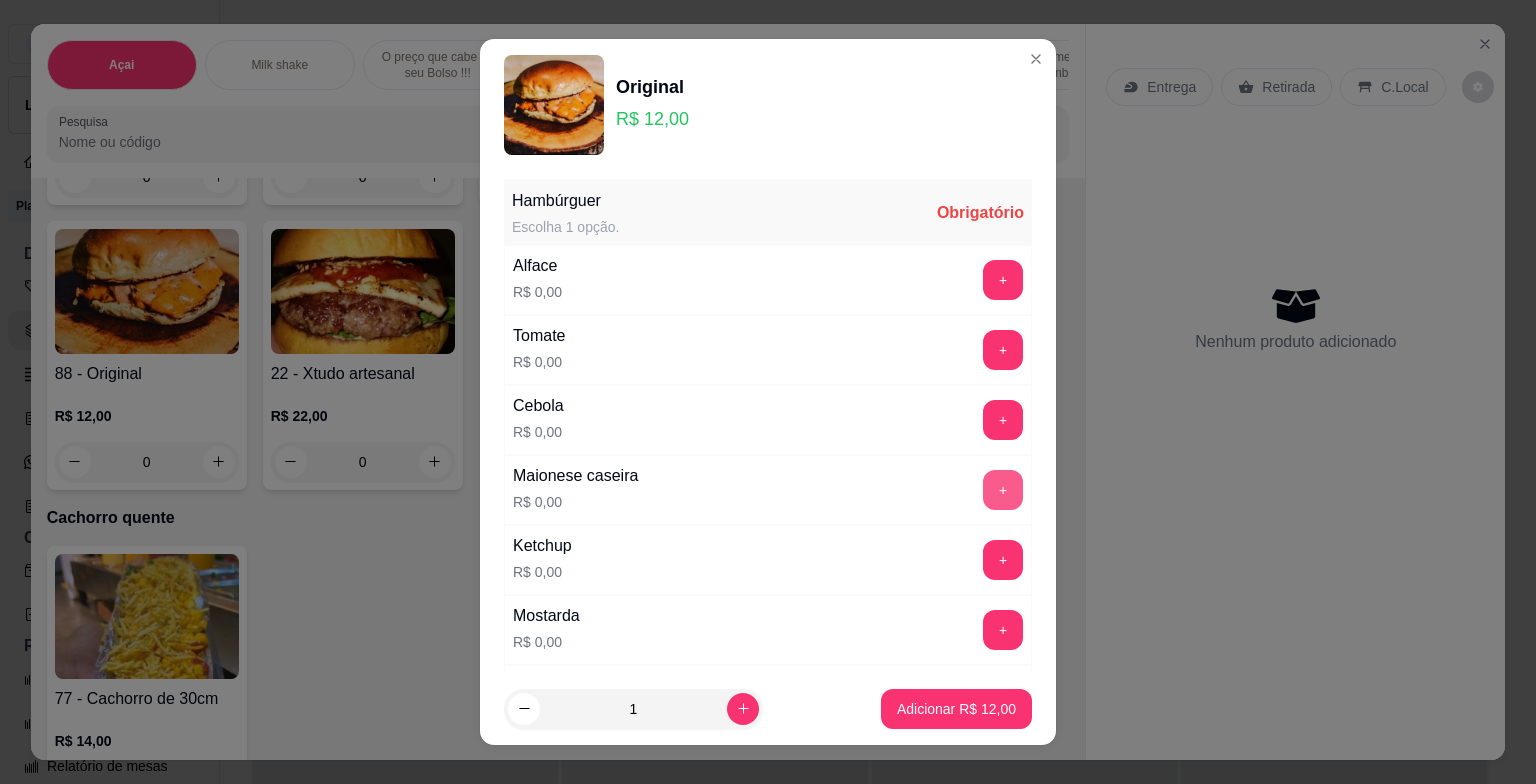 click on "+" at bounding box center (1003, 490) 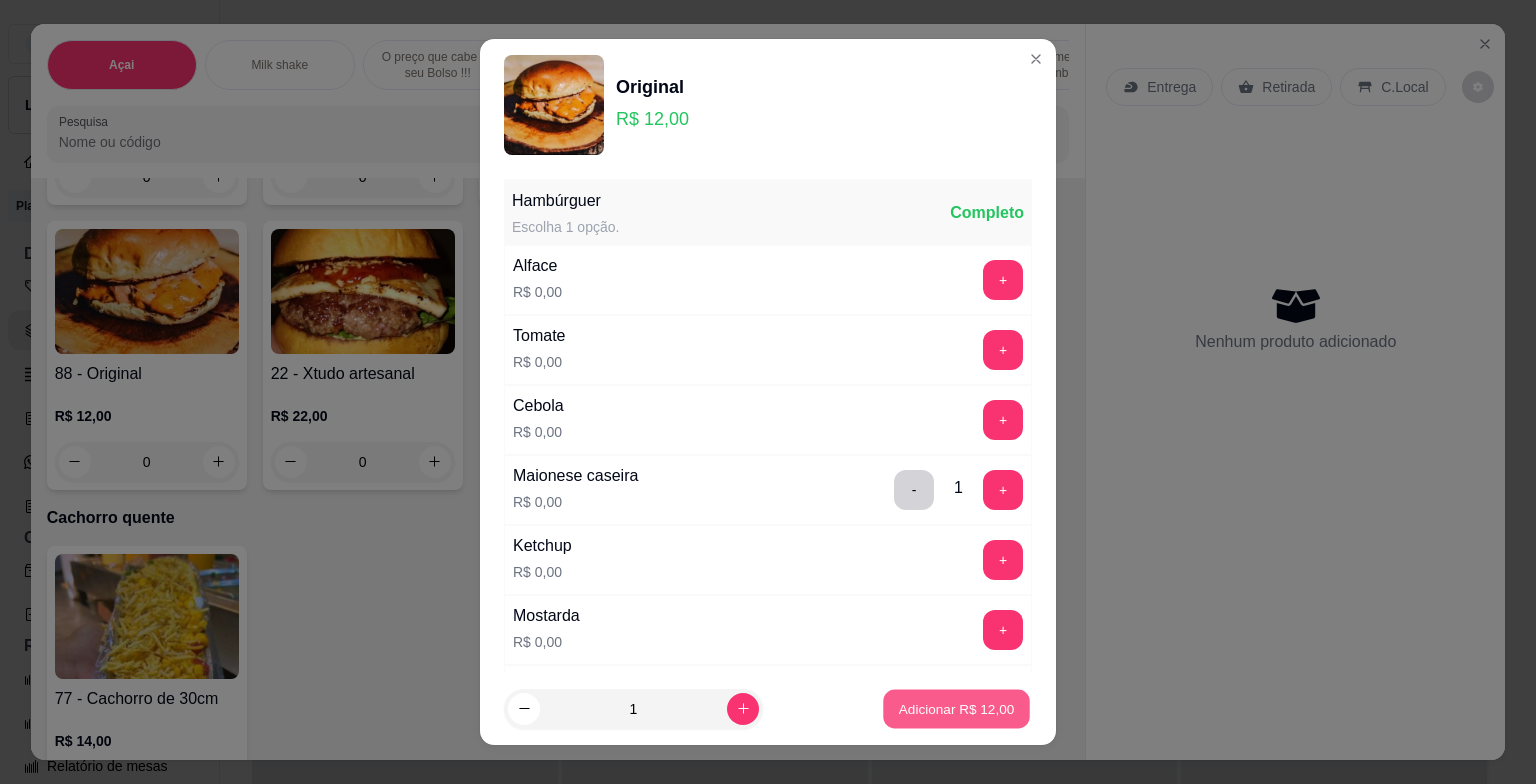 click on "Adicionar   R$ 12,00" at bounding box center [957, 708] 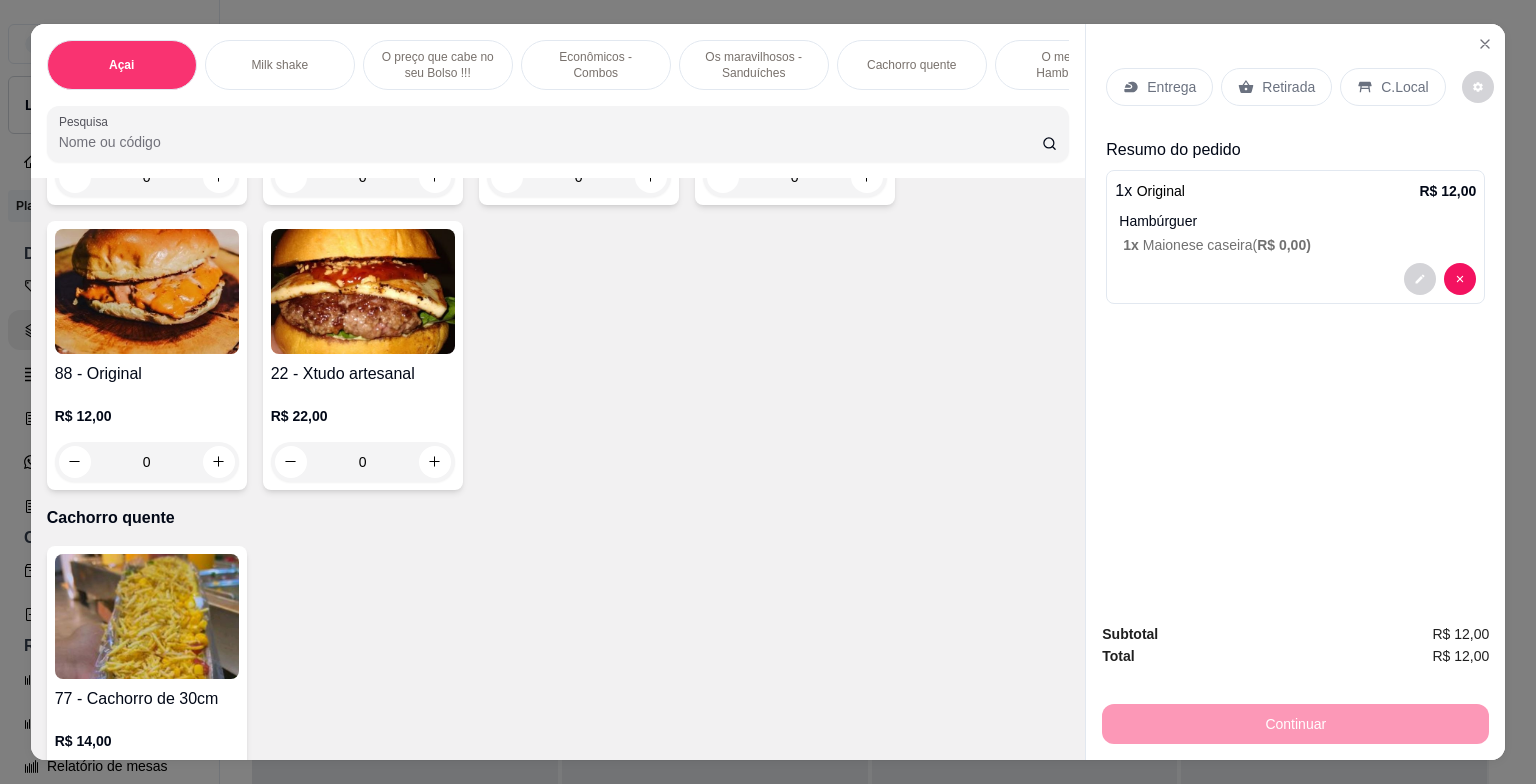 click on "R$ 12,00 0" at bounding box center (147, 434) 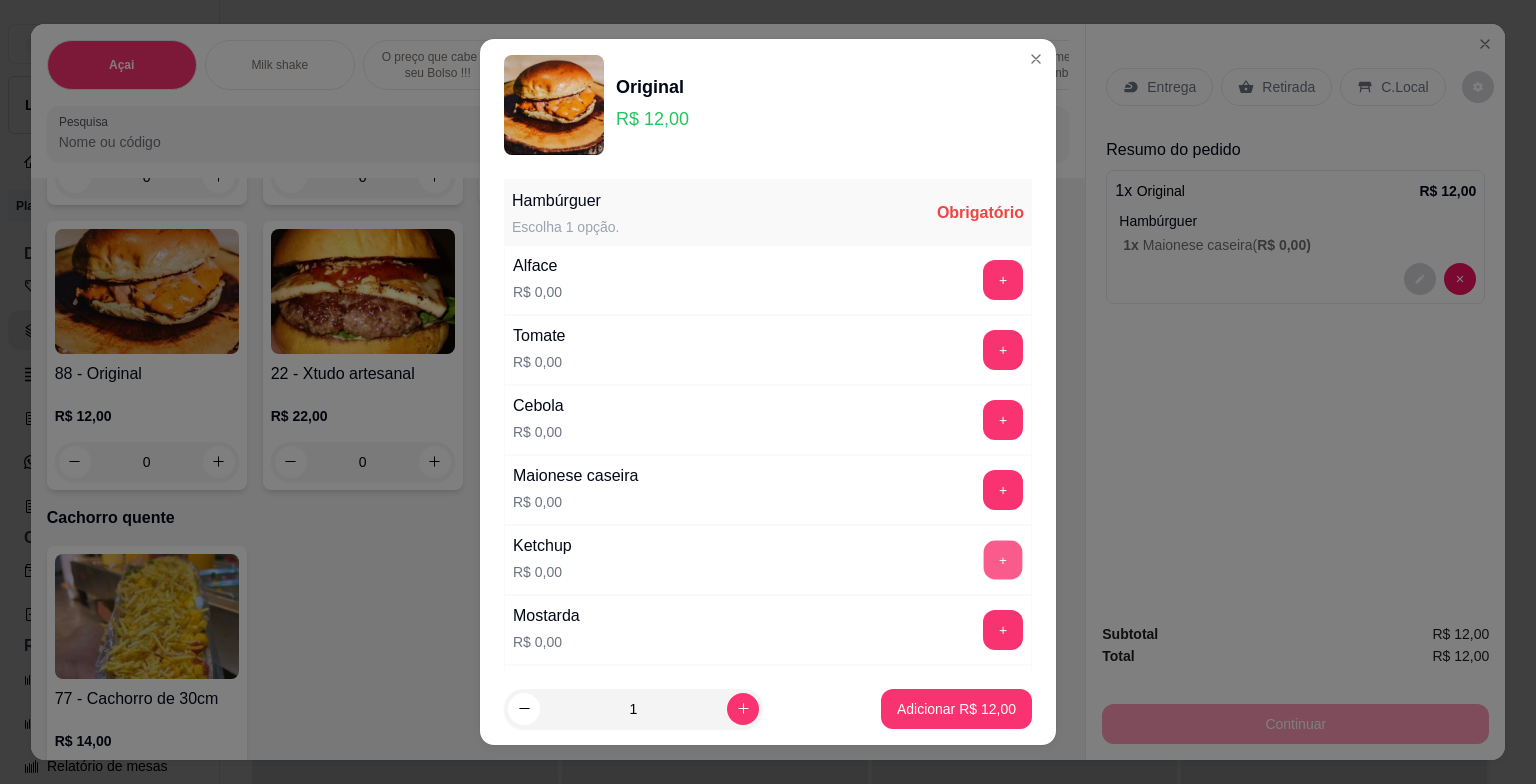 click on "+" at bounding box center (1003, 560) 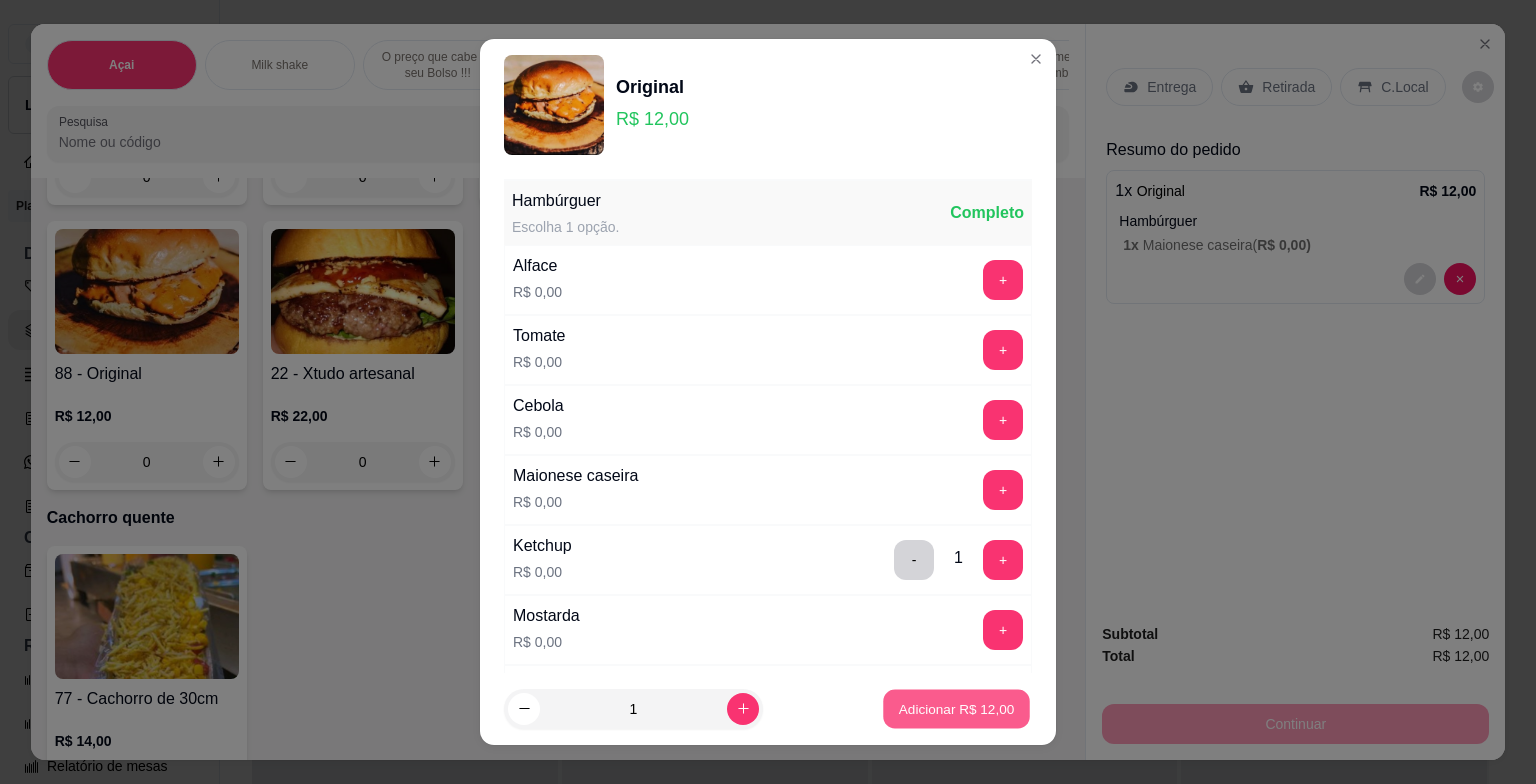 click on "Adicionar   R$ 12,00" at bounding box center (957, 708) 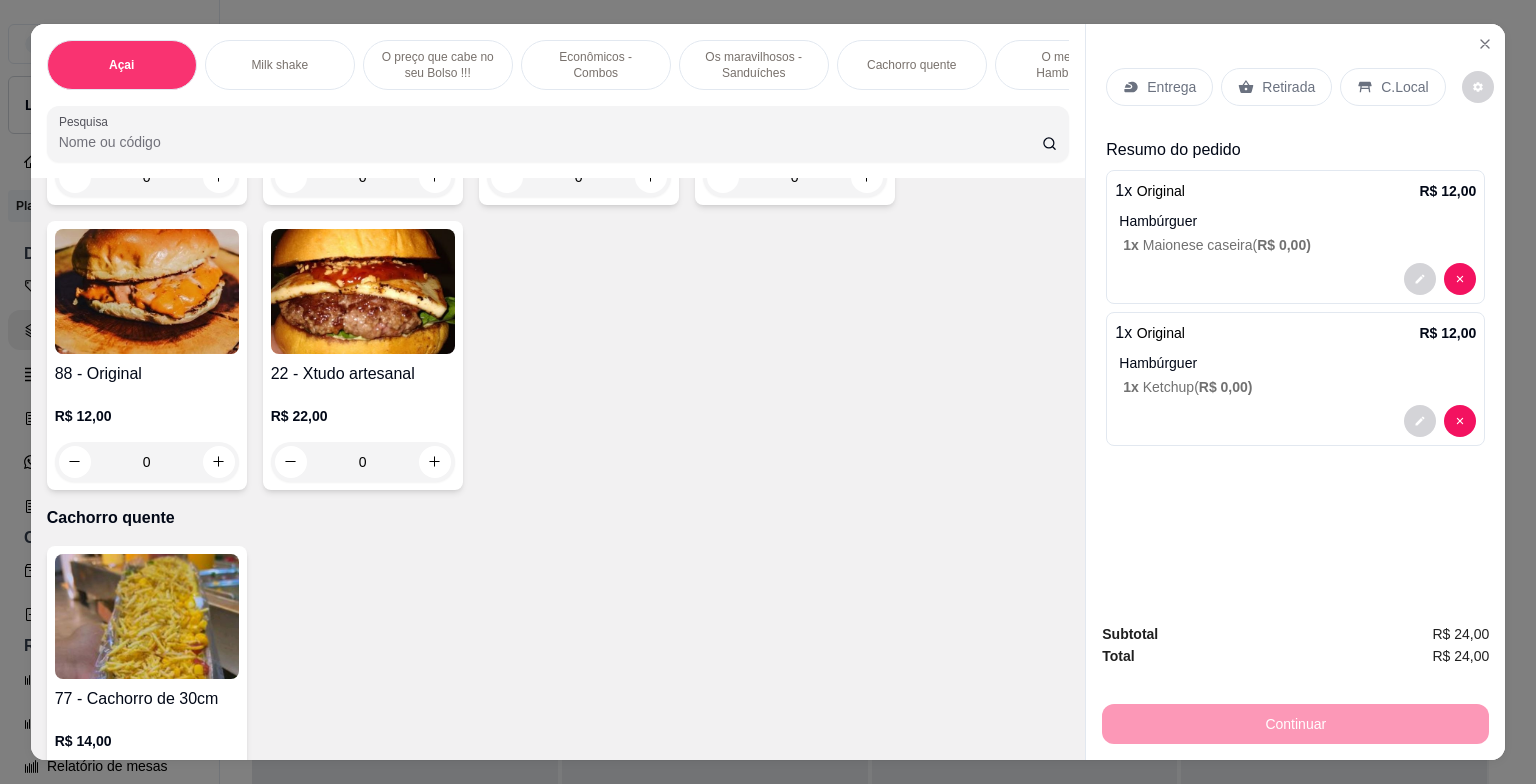 scroll, scrollTop: 2388, scrollLeft: 0, axis: vertical 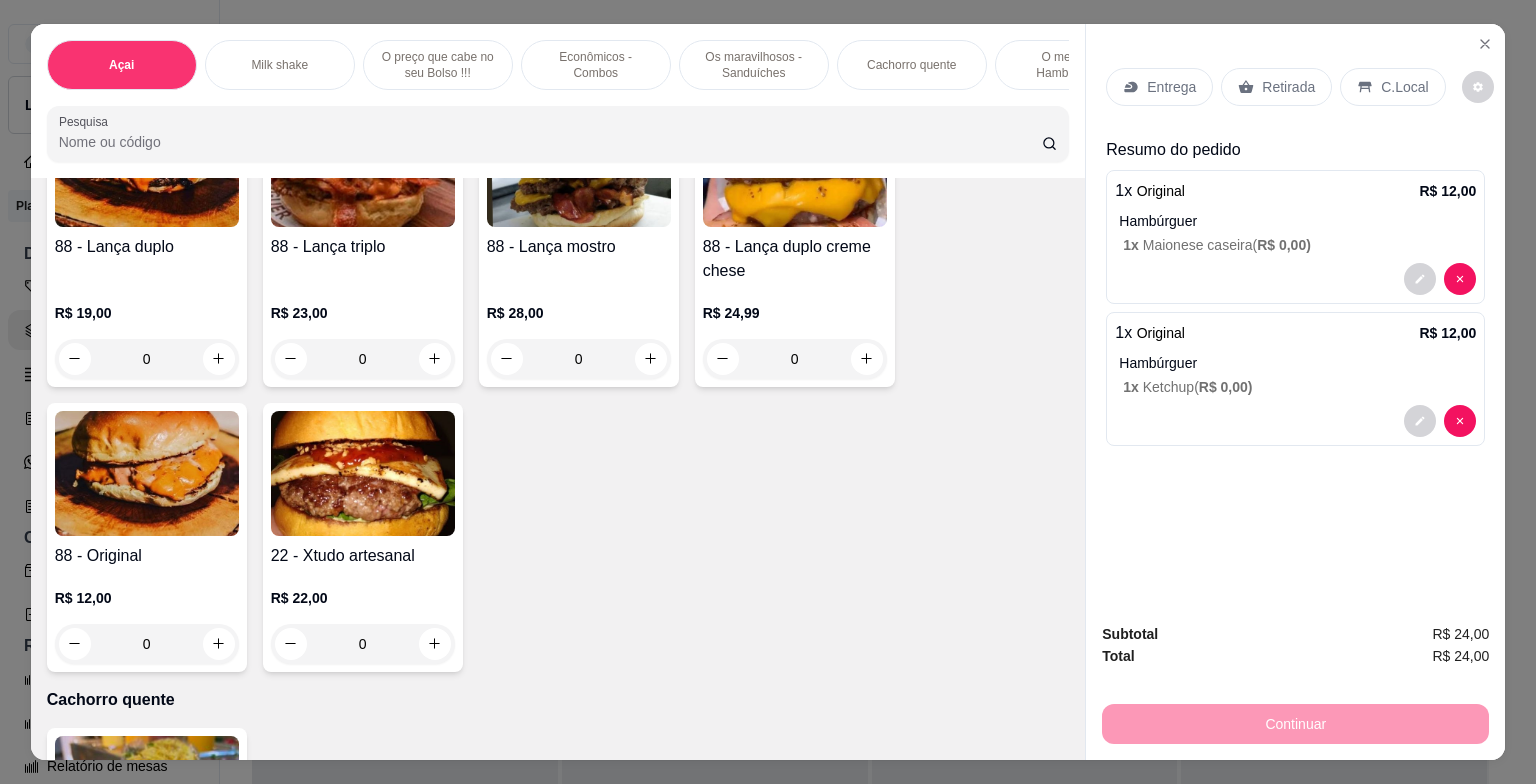 click at bounding box center (147, 473) 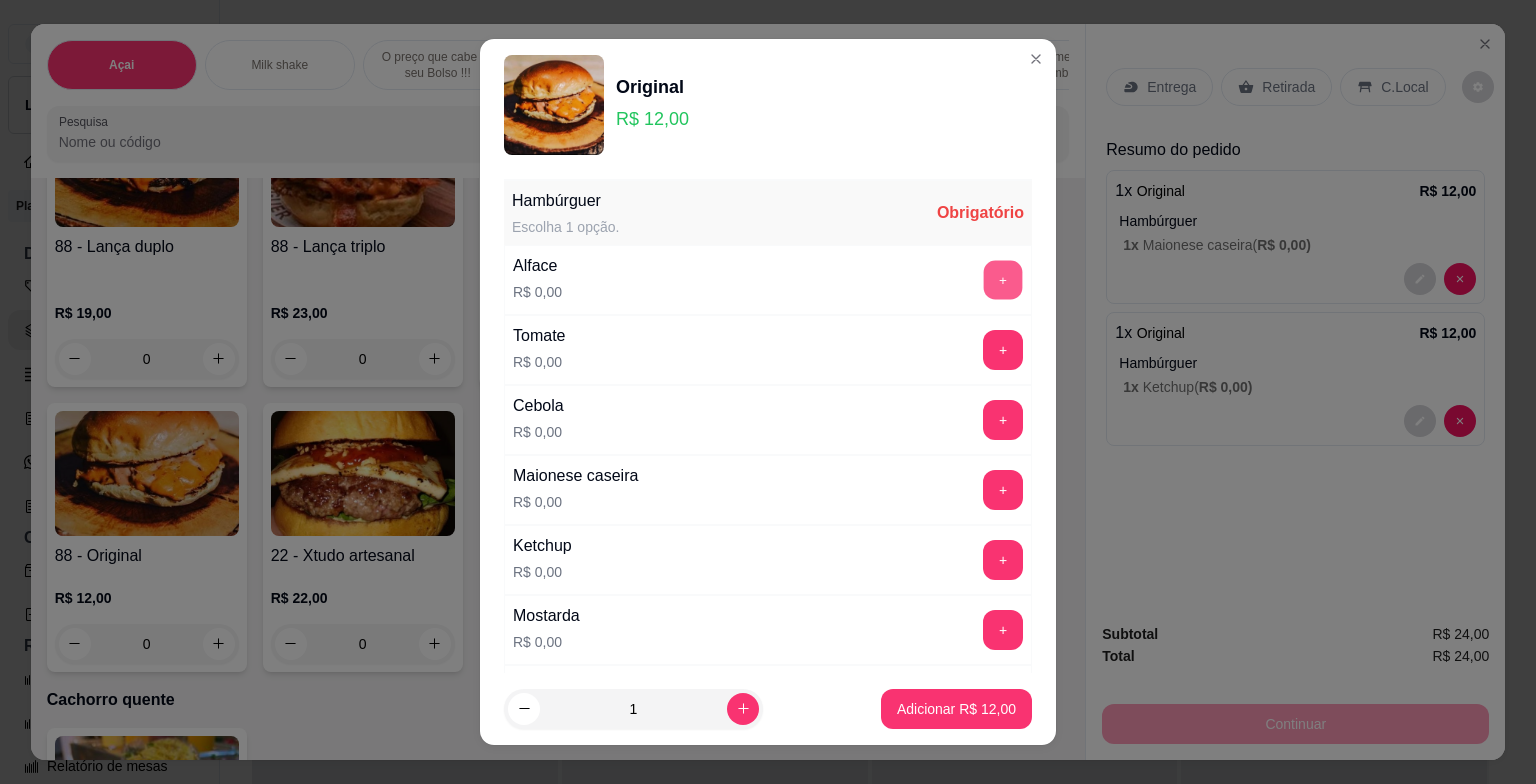click on "+" at bounding box center (1003, 280) 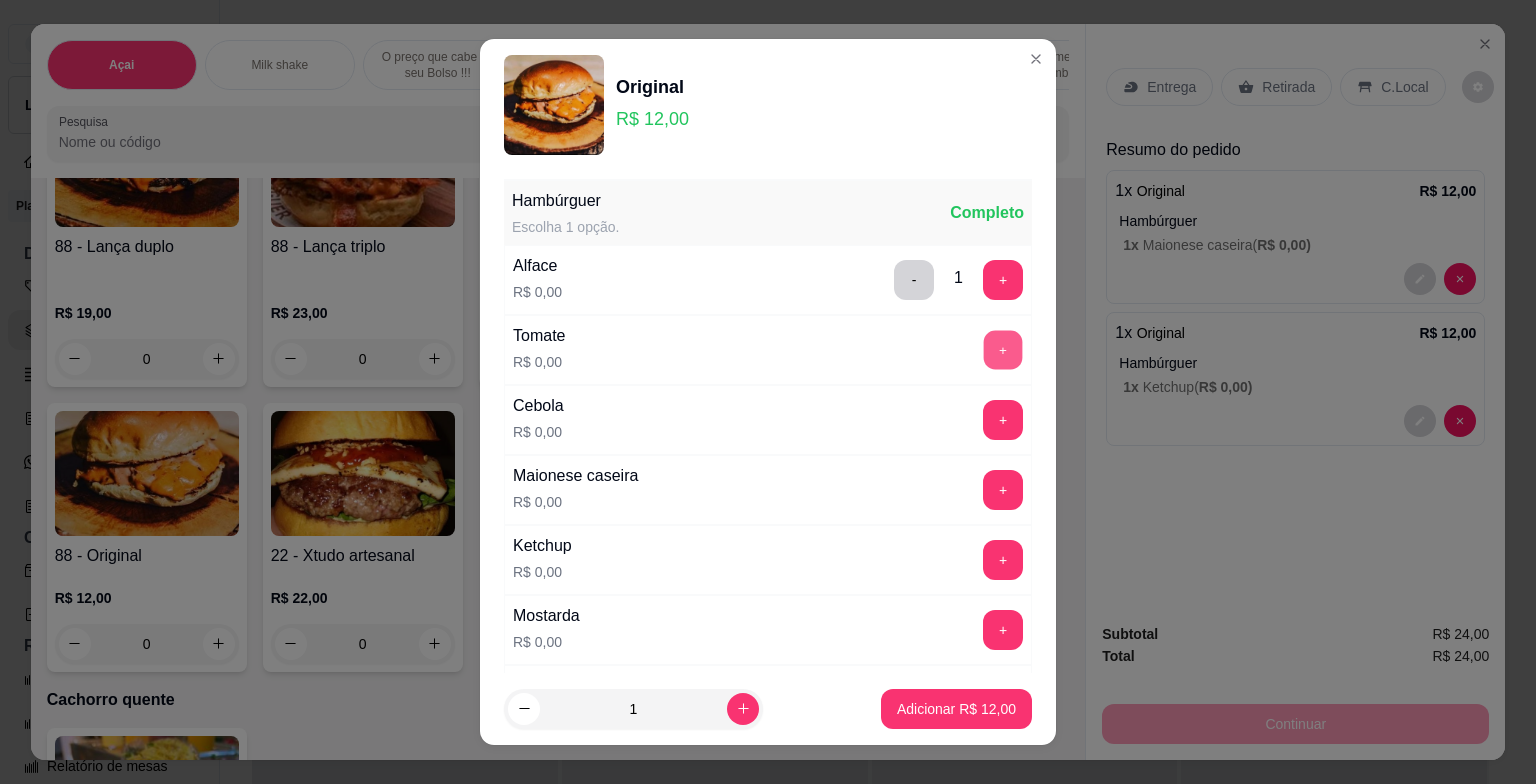 click on "+" at bounding box center [1003, 350] 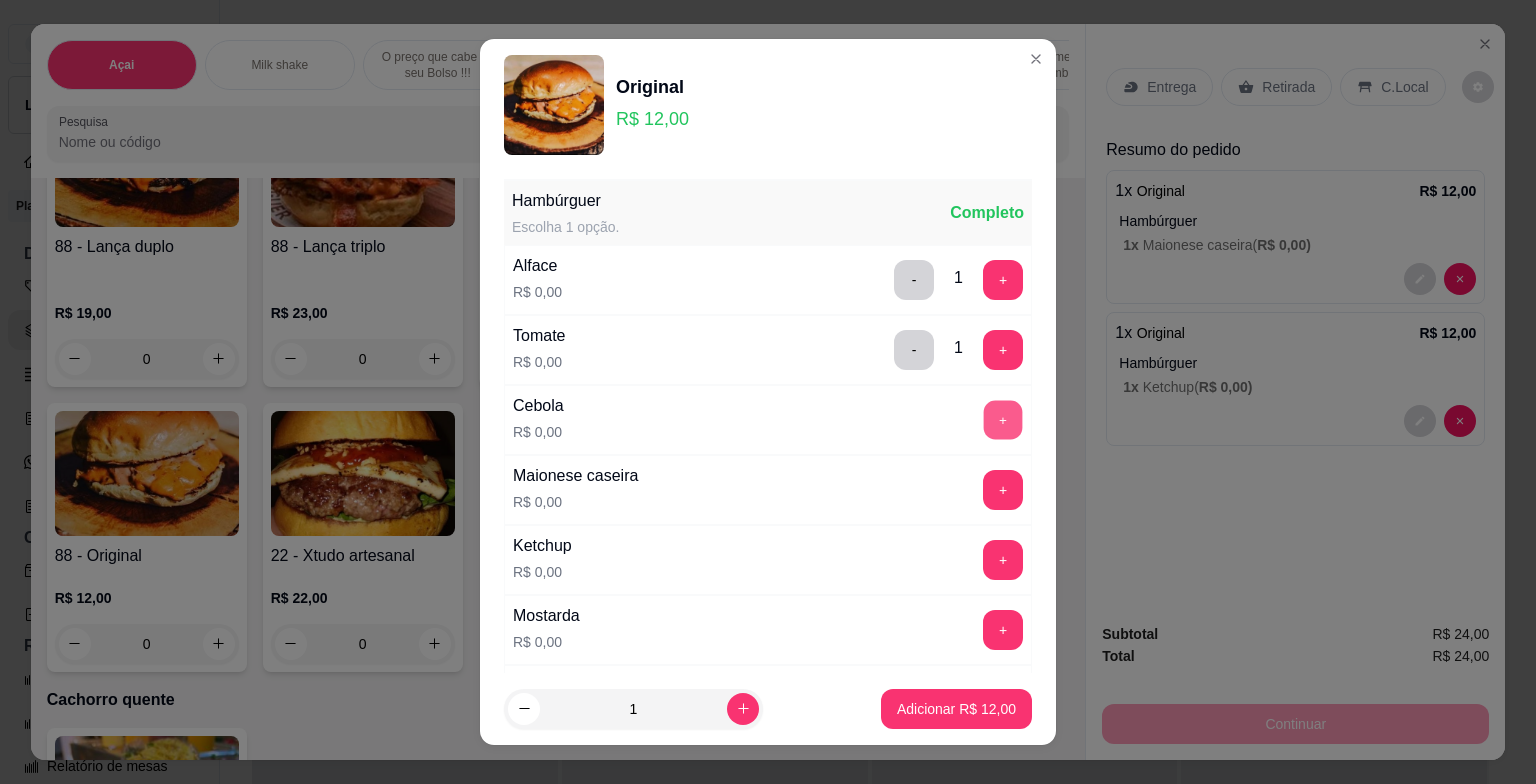 click on "+" at bounding box center [1003, 420] 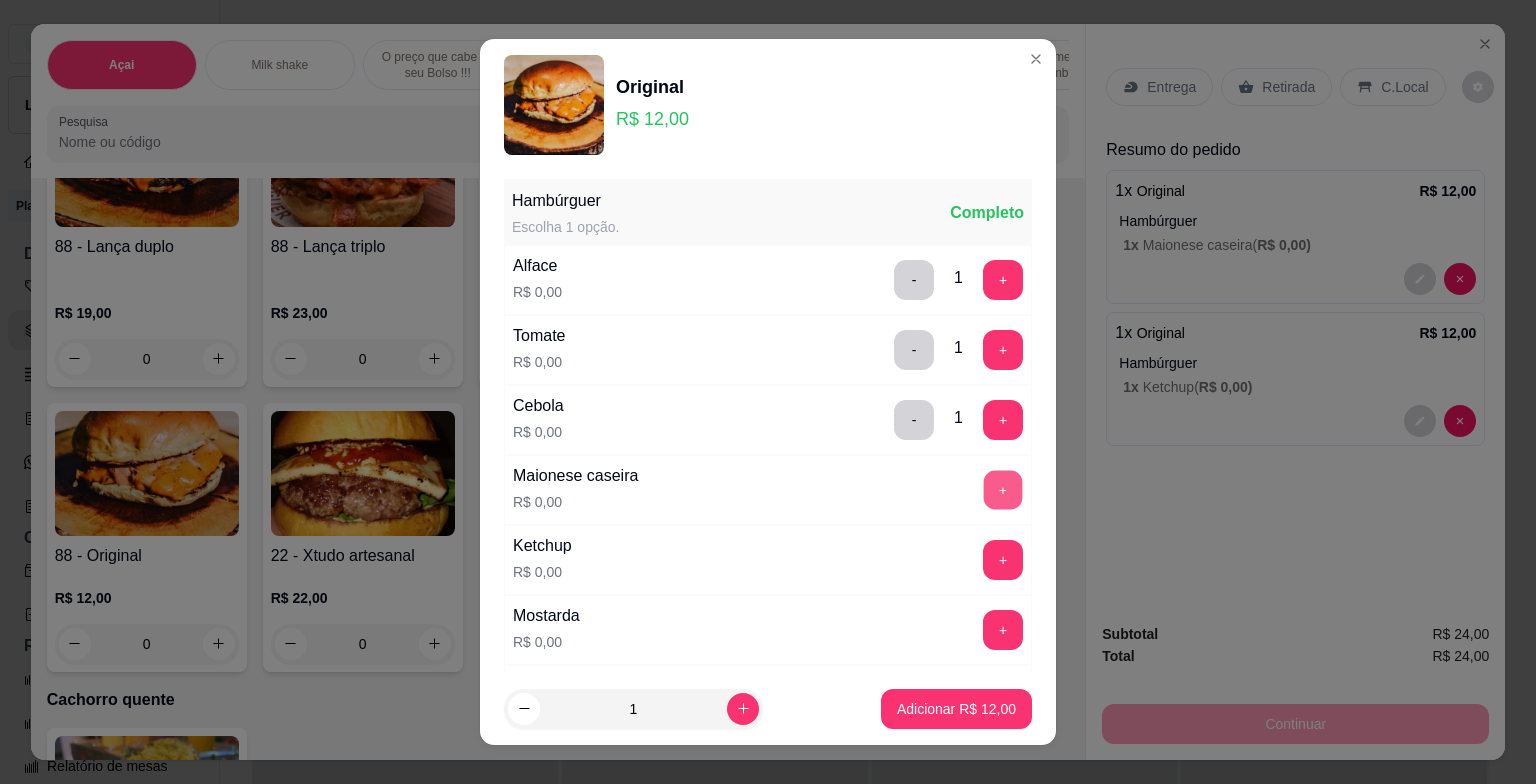 click on "+" at bounding box center [1003, 490] 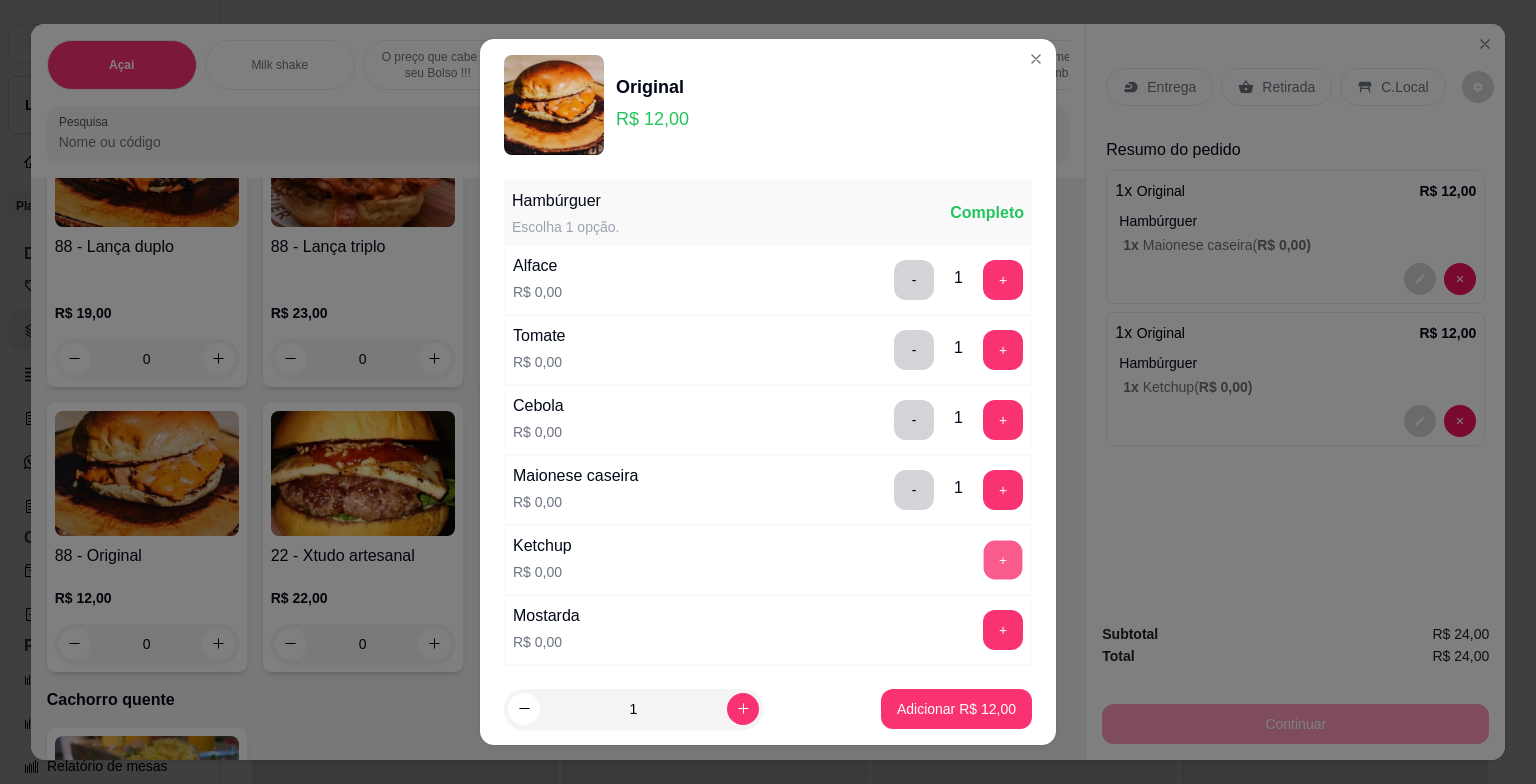 click on "+" at bounding box center [1003, 560] 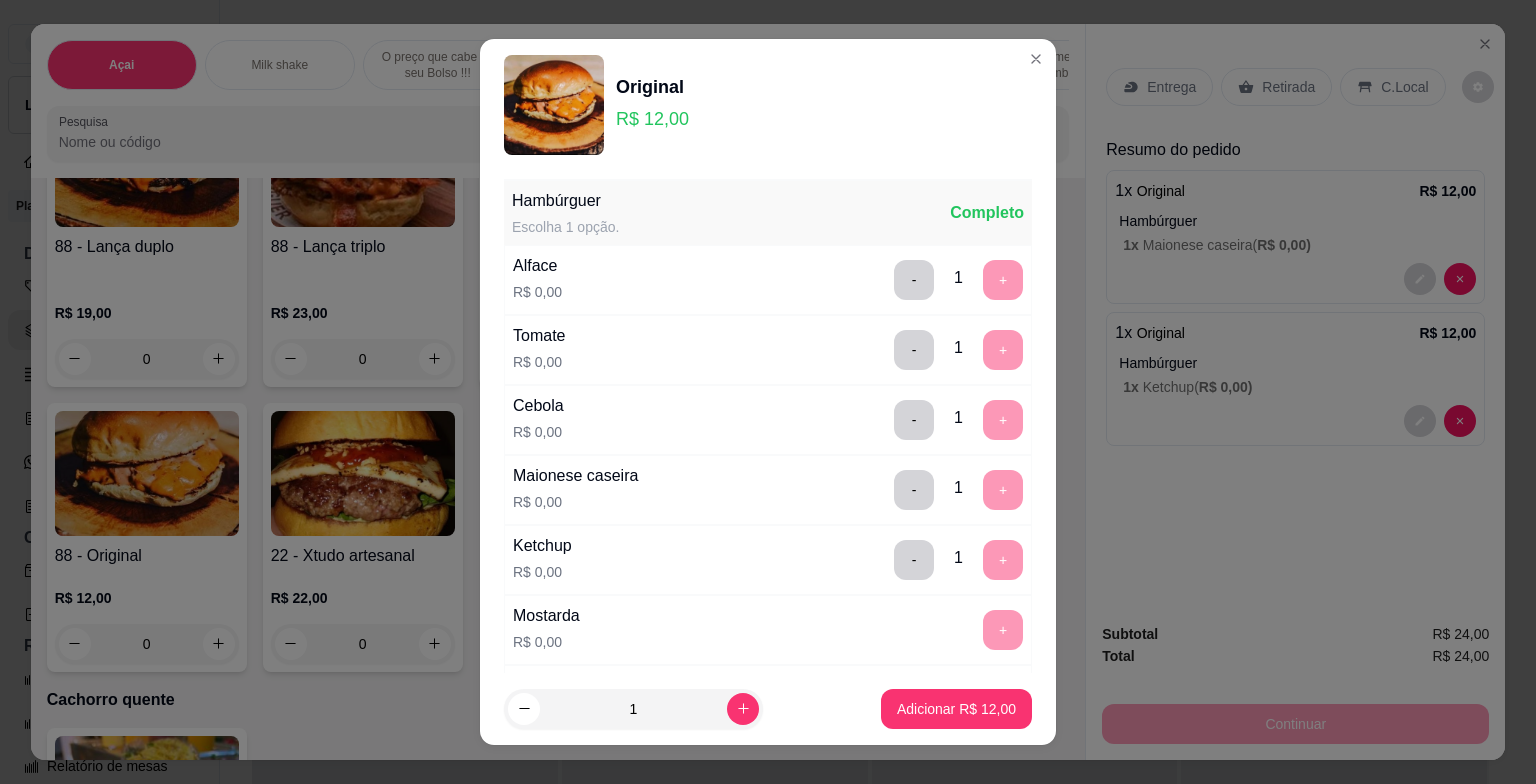 click on "+" at bounding box center [1003, 630] 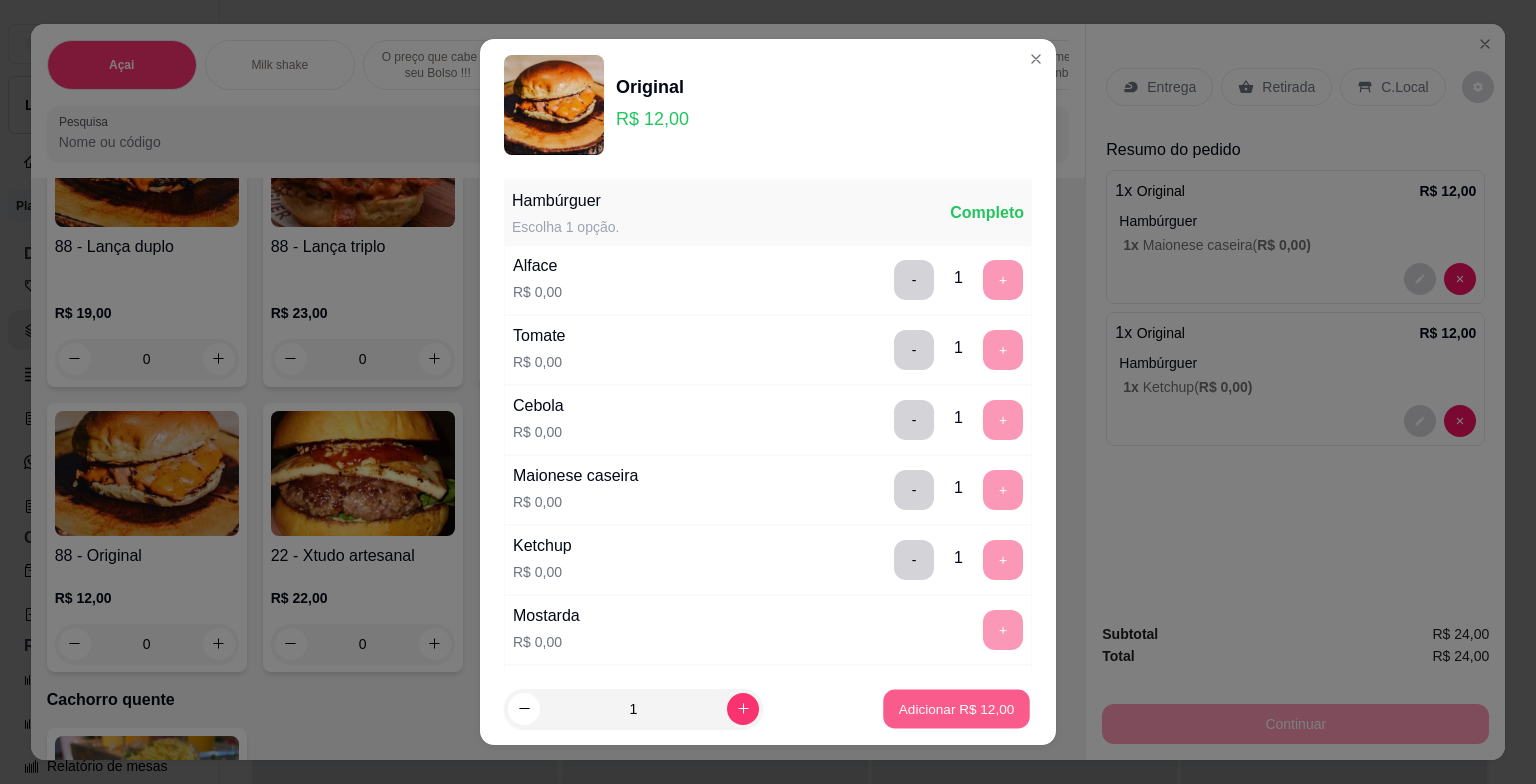 click on "Adicionar   R$ 12,00" at bounding box center (957, 708) 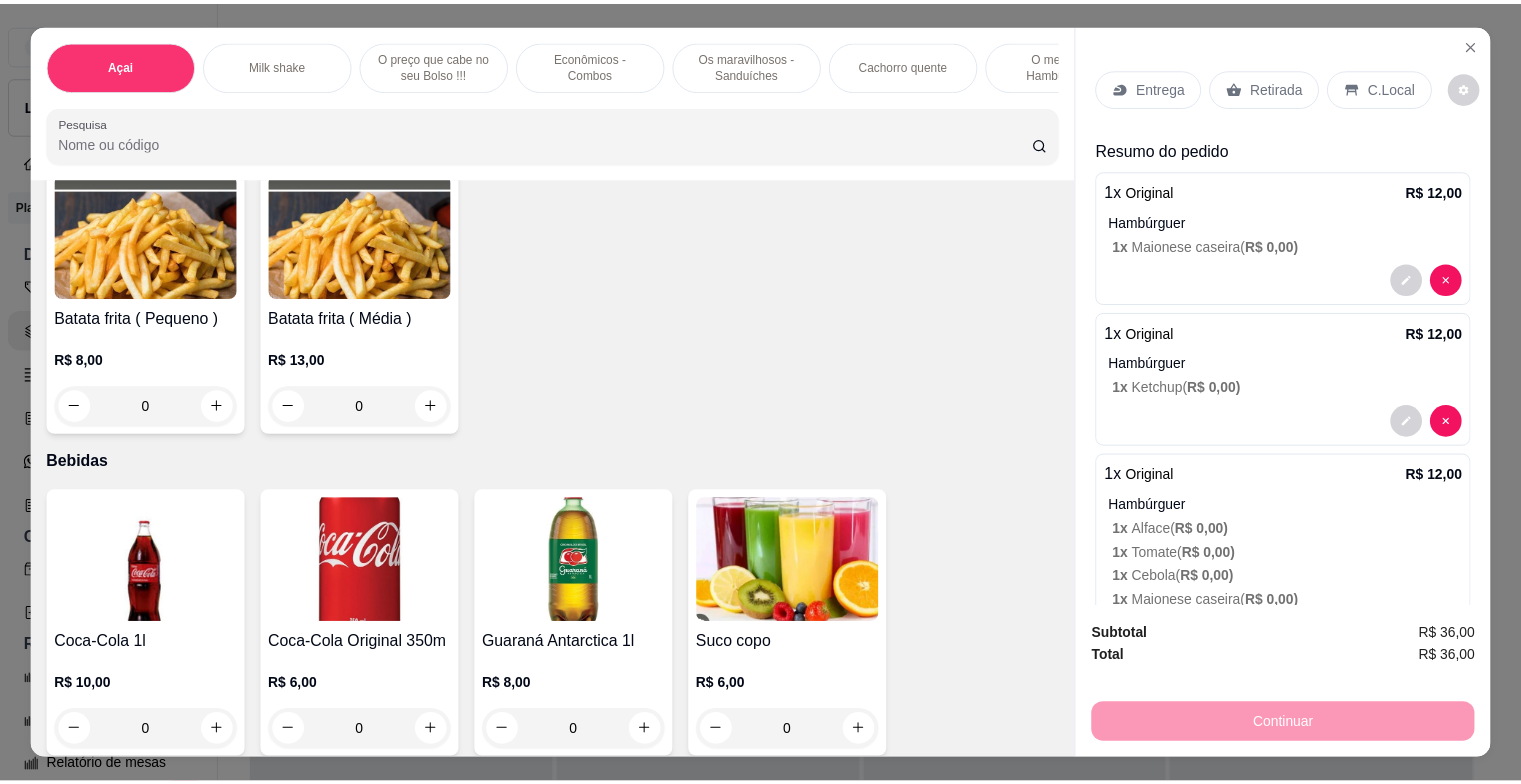 scroll, scrollTop: 6718, scrollLeft: 0, axis: vertical 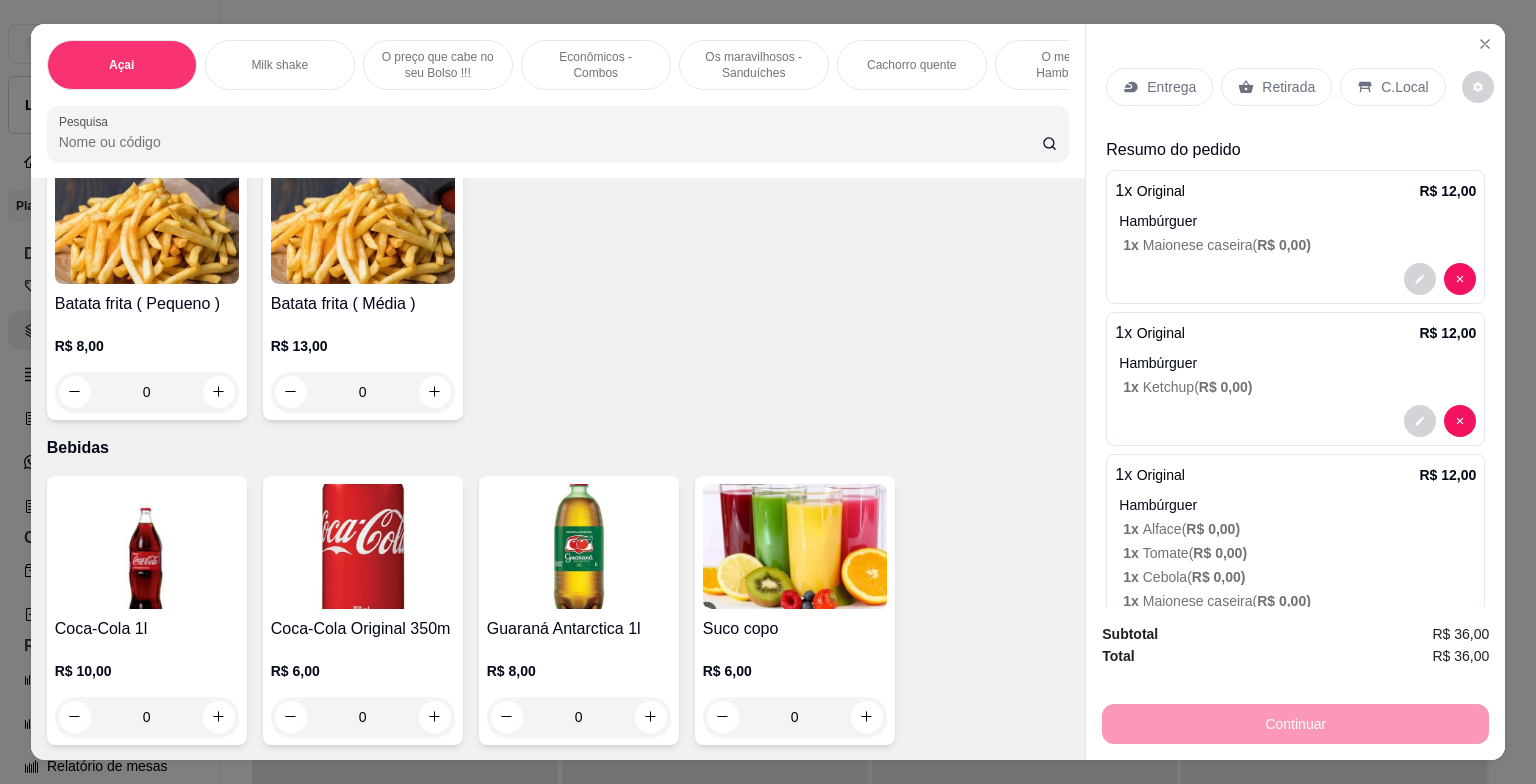 click at bounding box center [579, 546] 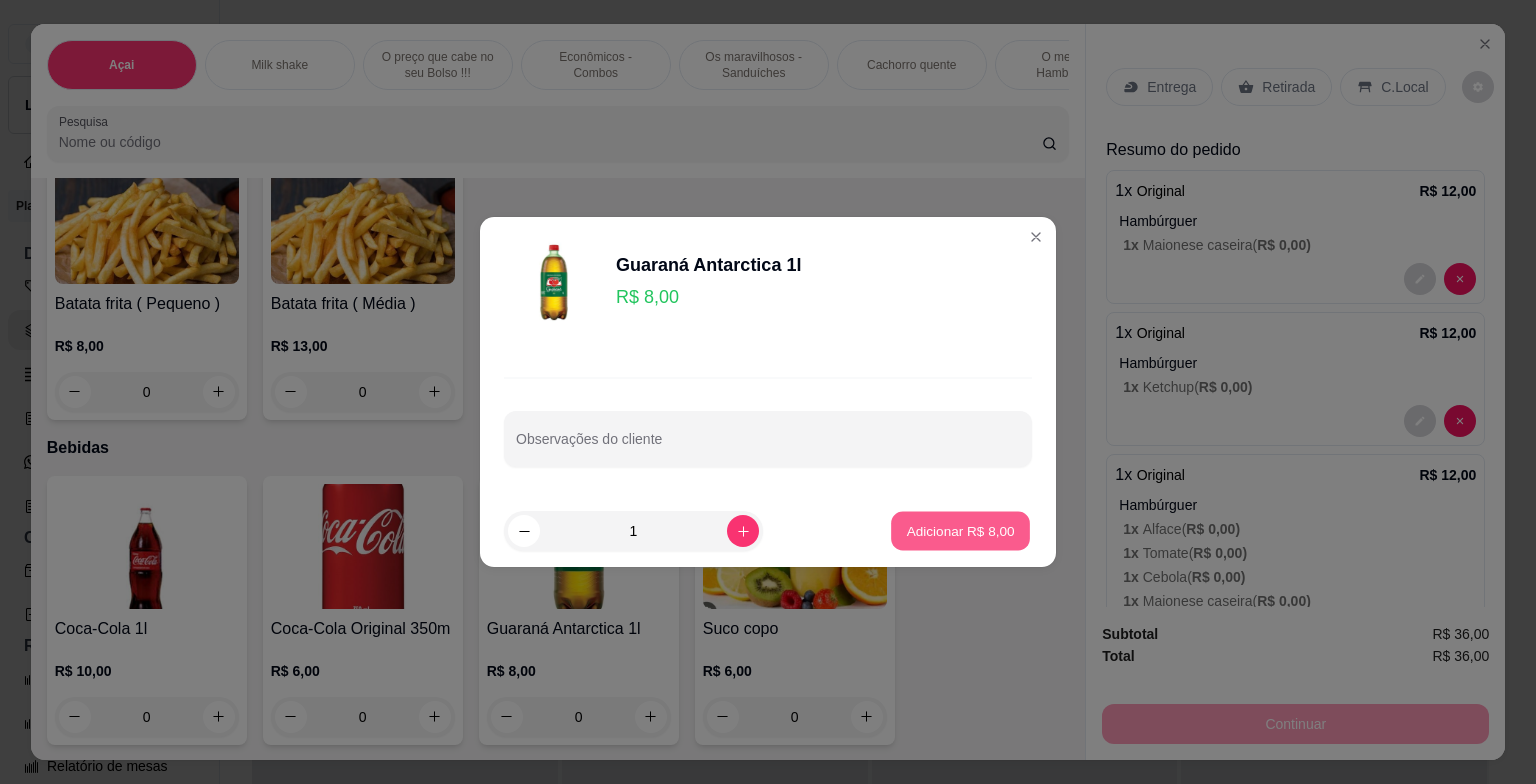 click on "Adicionar   R$ 8,00" at bounding box center [960, 530] 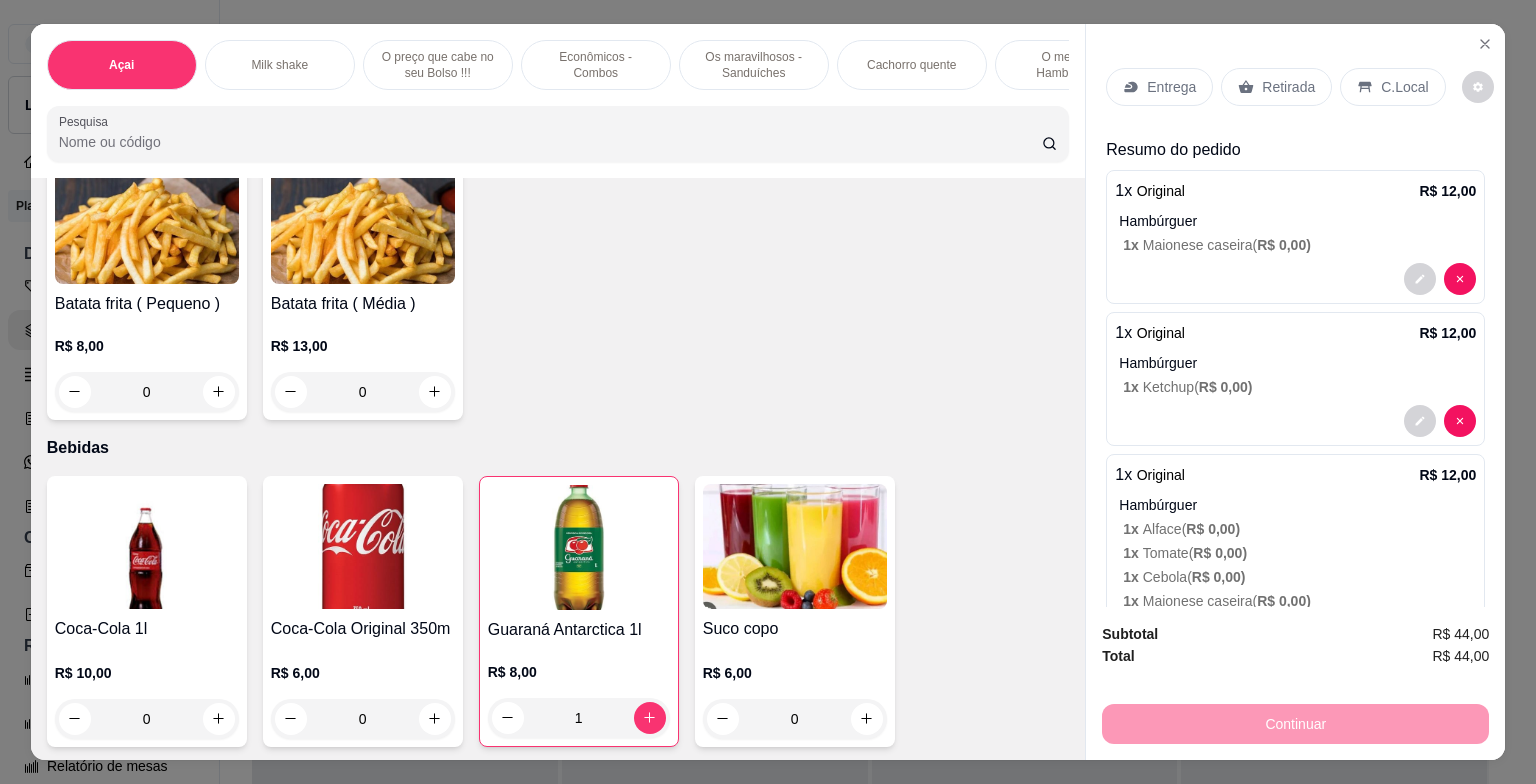 click on "C.Local" at bounding box center (1404, 87) 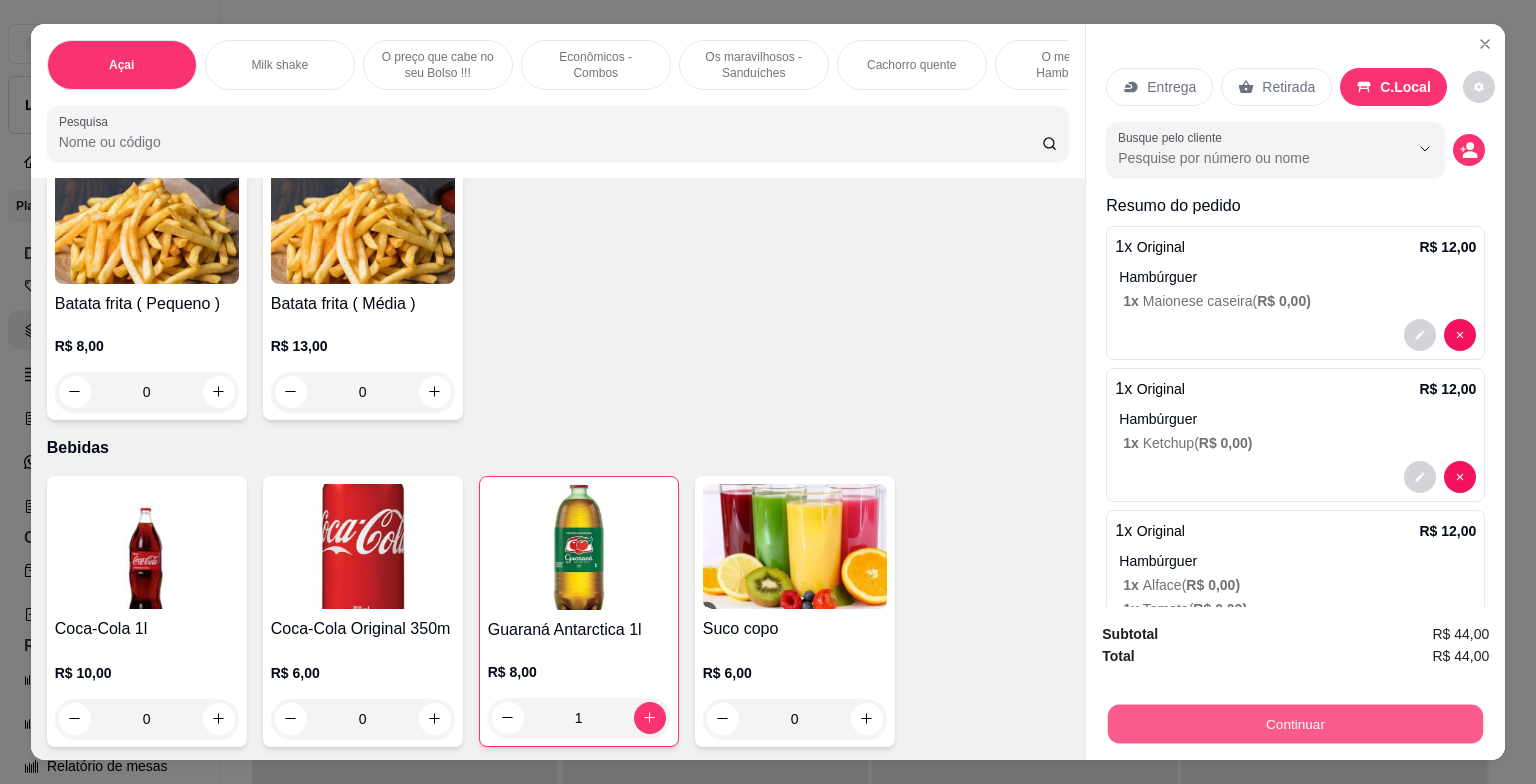 click on "Continuar" at bounding box center (1295, 724) 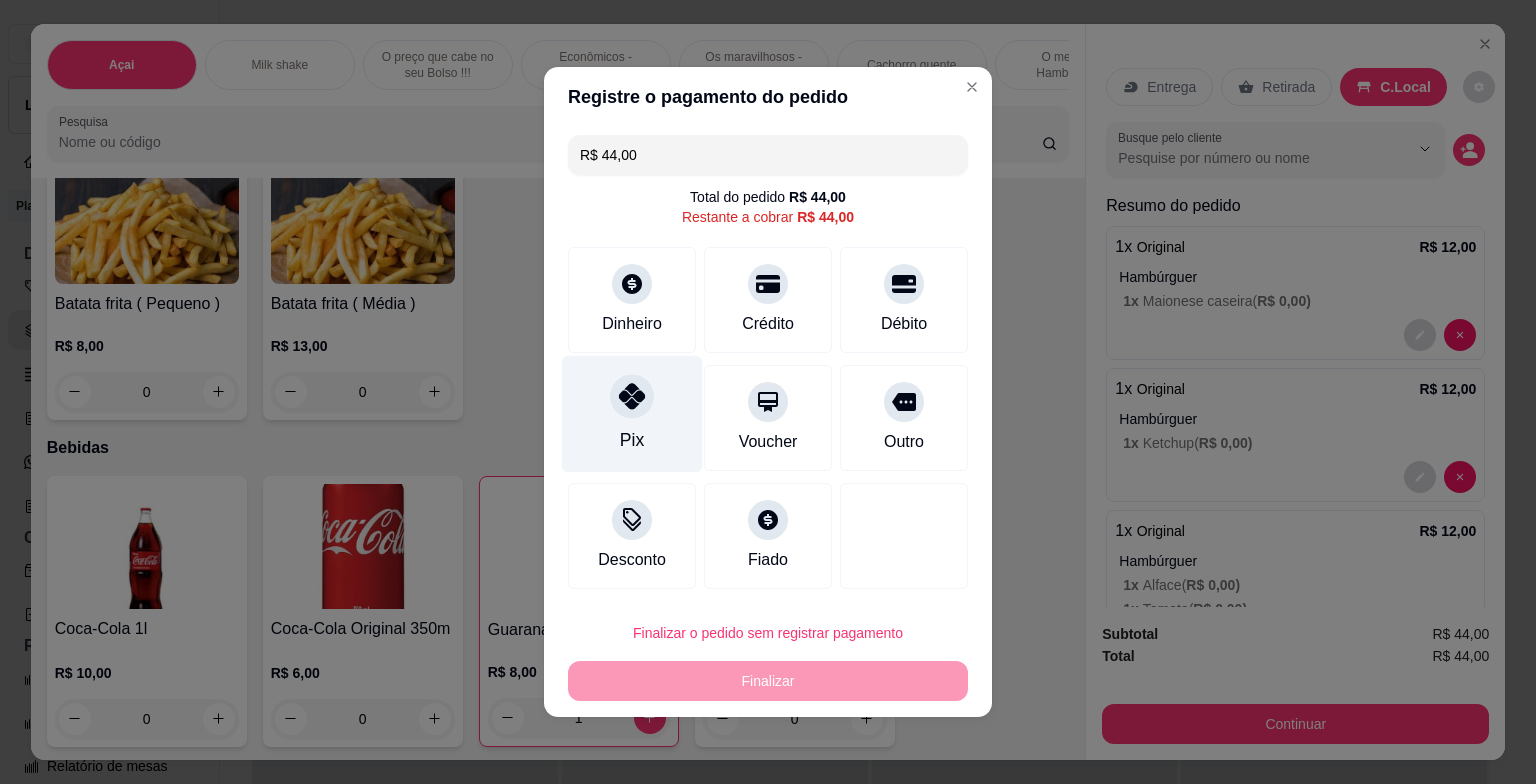 click 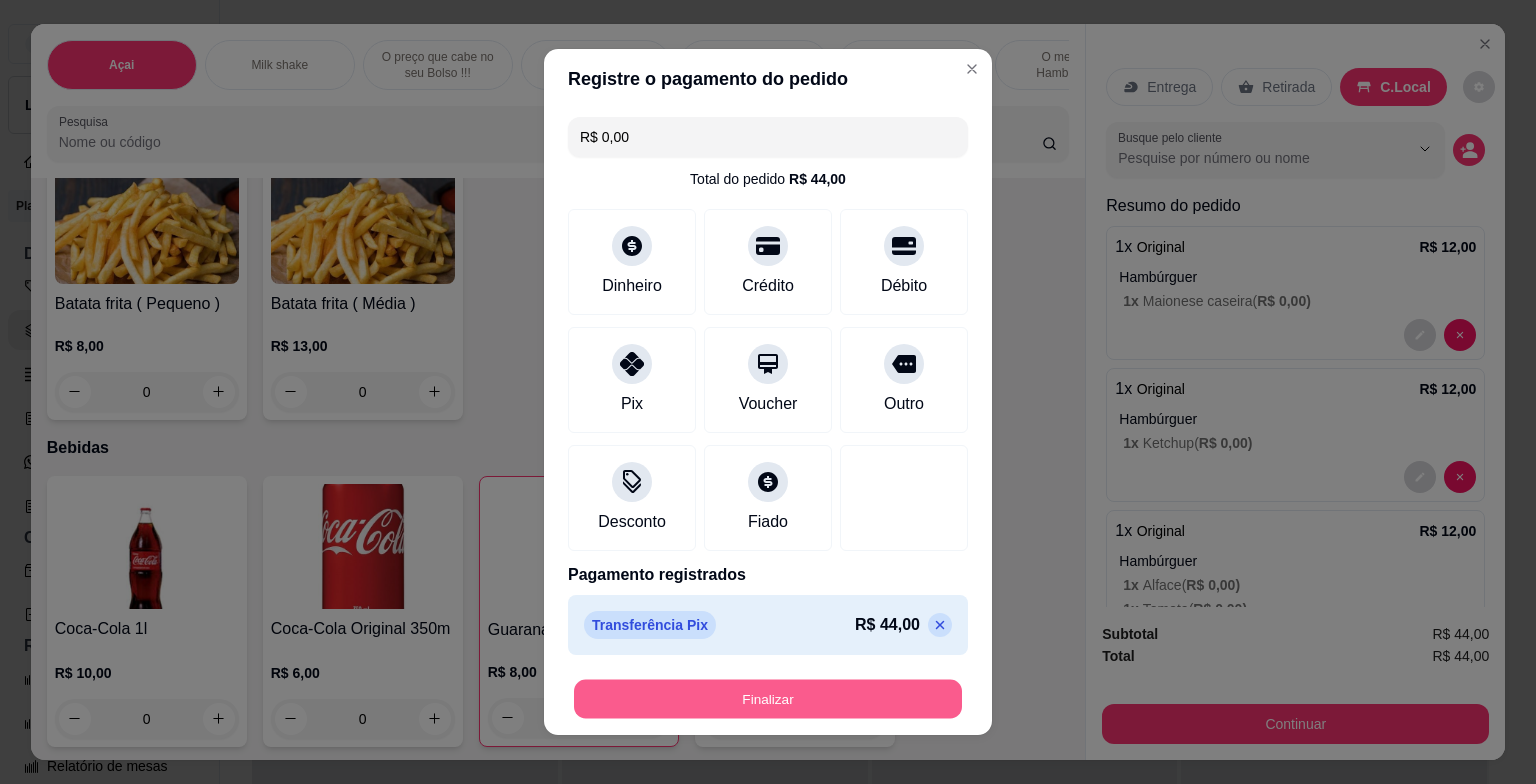 click on "Finalizar" at bounding box center [768, 699] 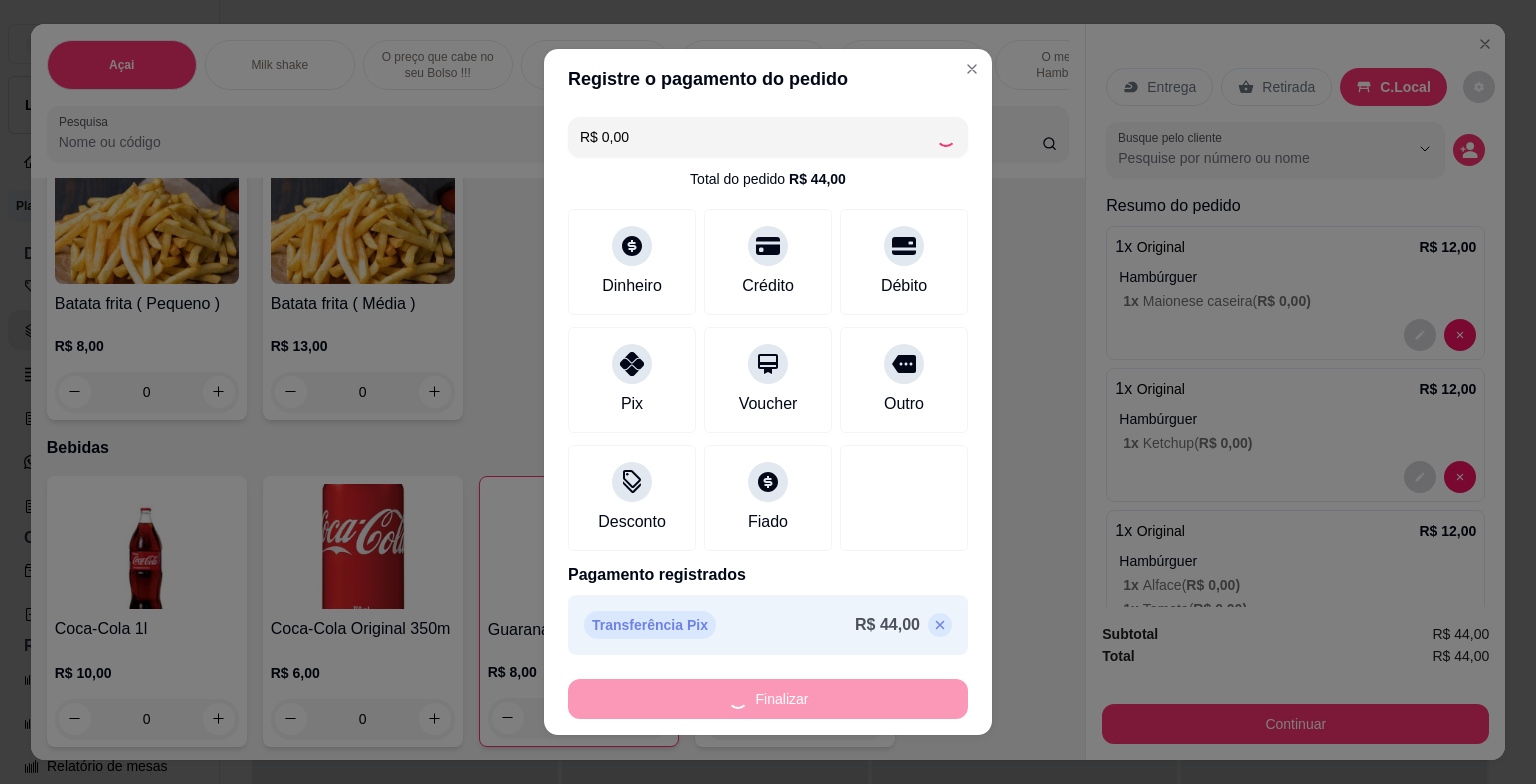 type on "0" 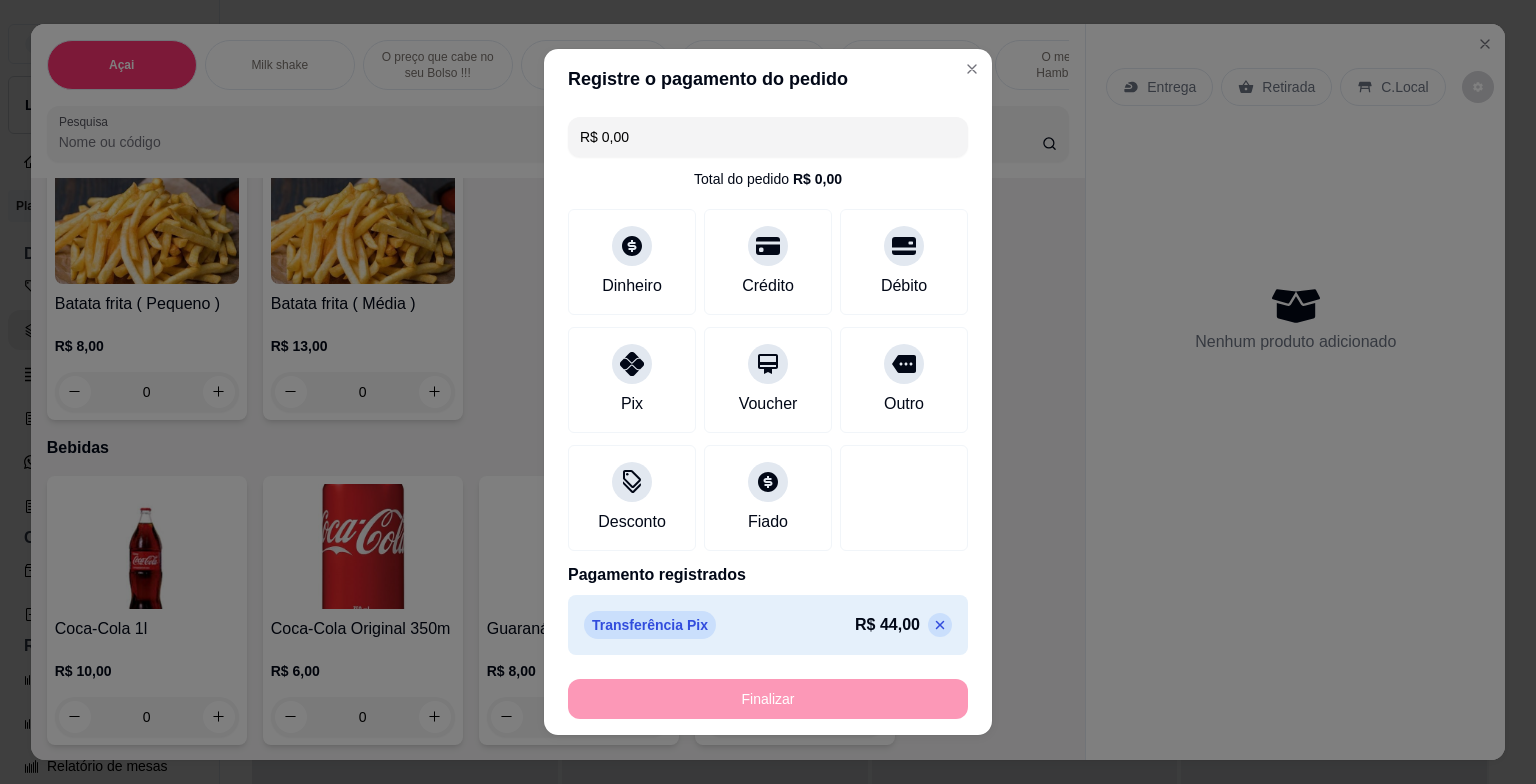 type on "-R$ 44,00" 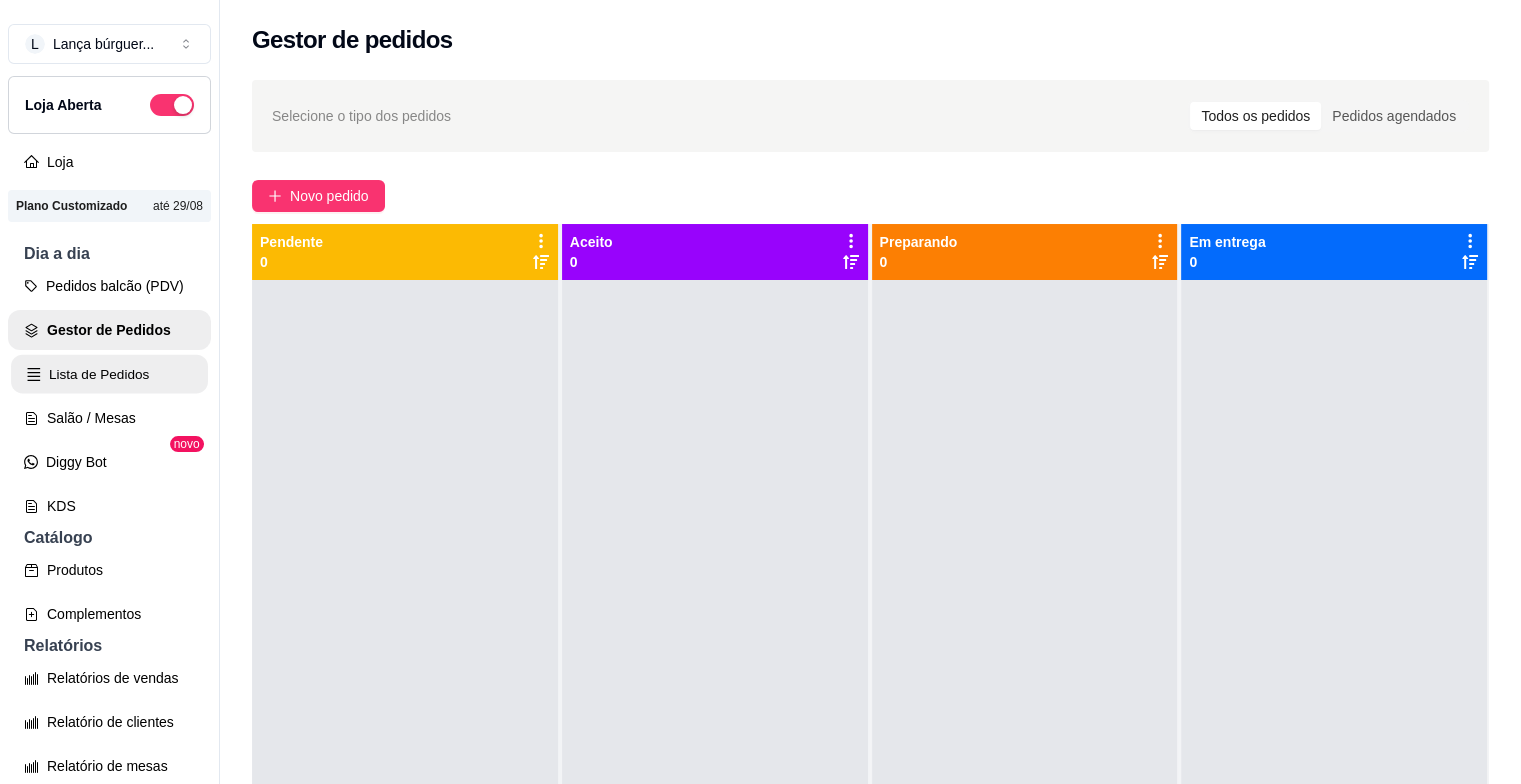 click on "Lista de Pedidos" at bounding box center [109, 374] 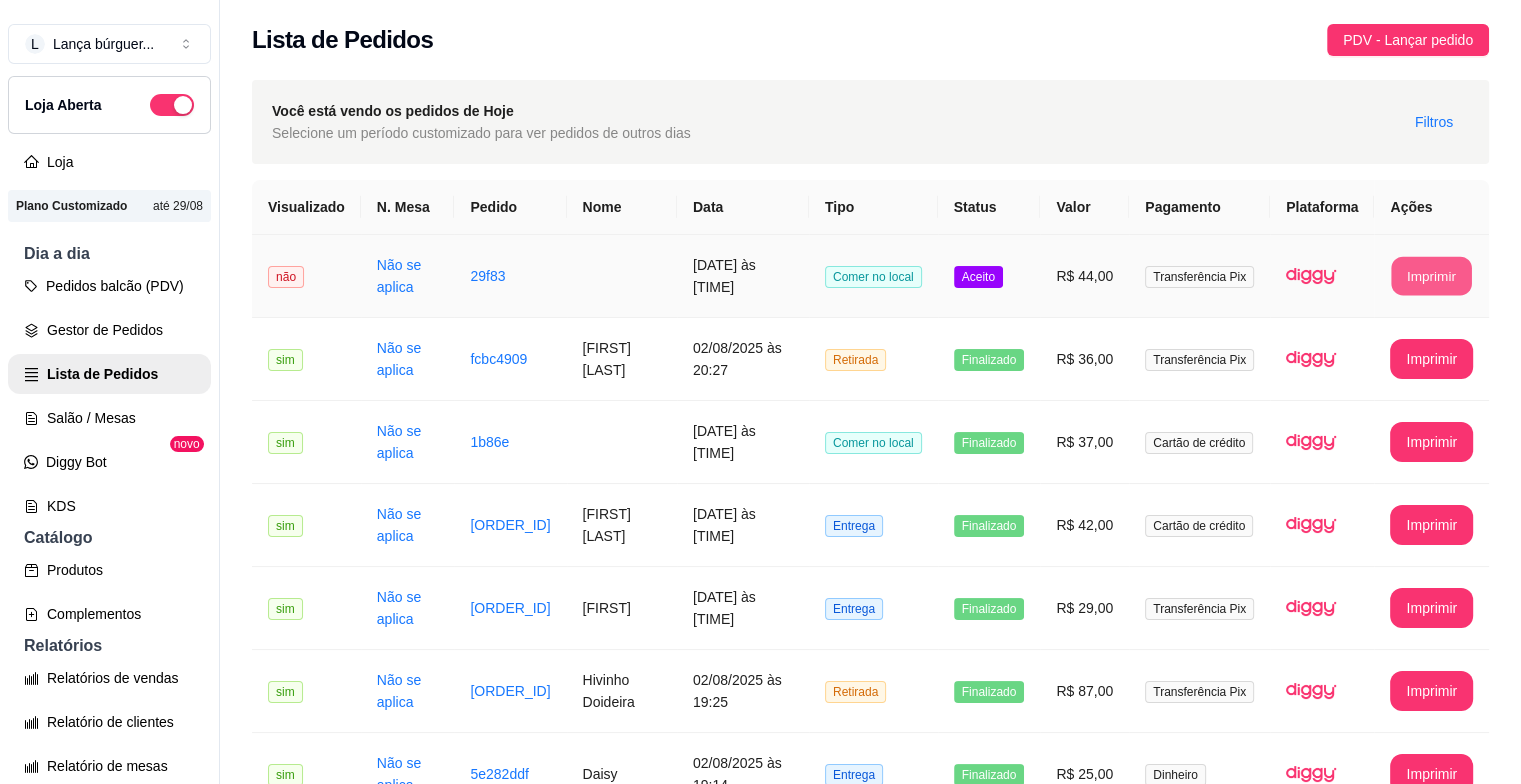 click on "Imprimir" at bounding box center [1432, 276] 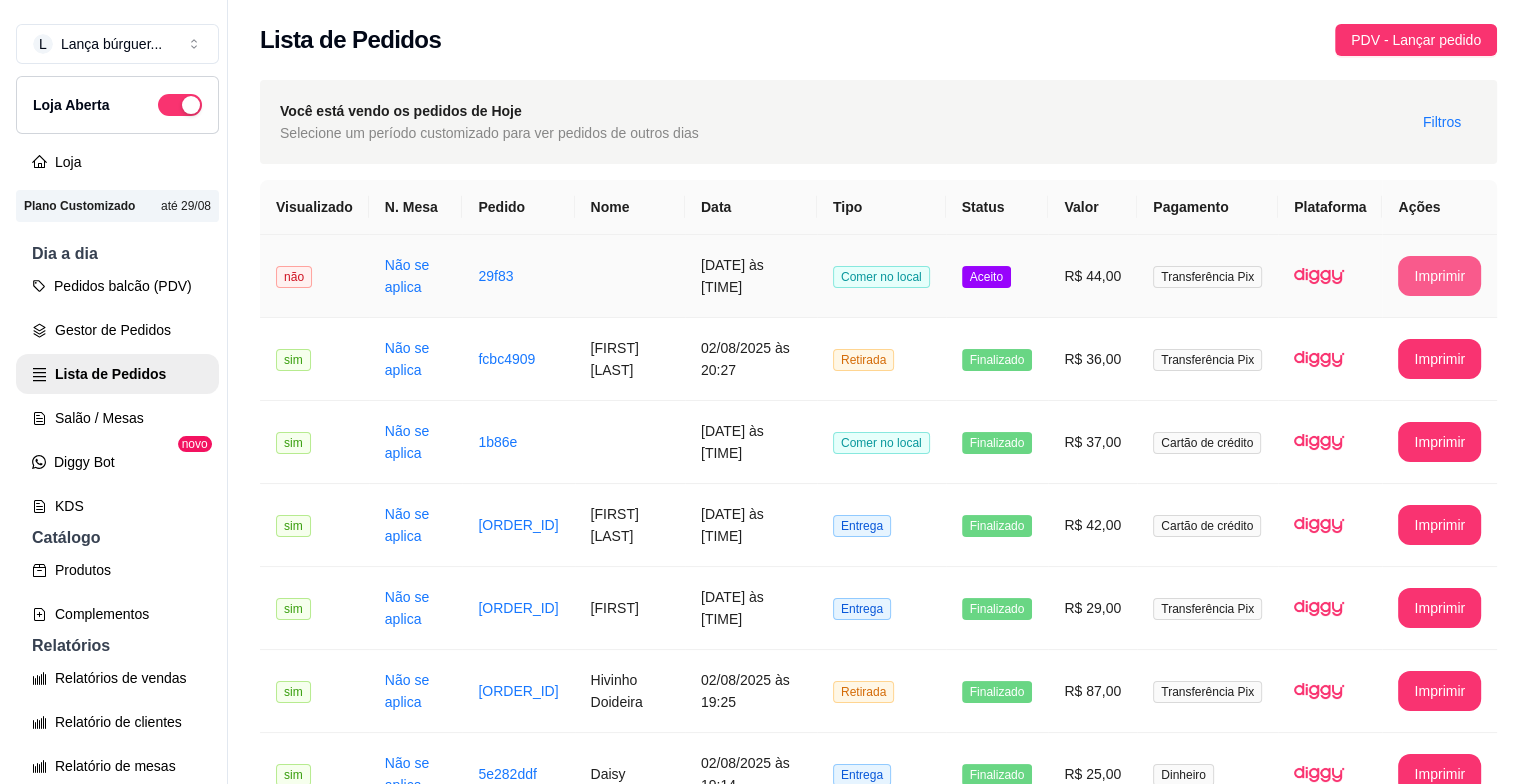 scroll, scrollTop: 0, scrollLeft: 0, axis: both 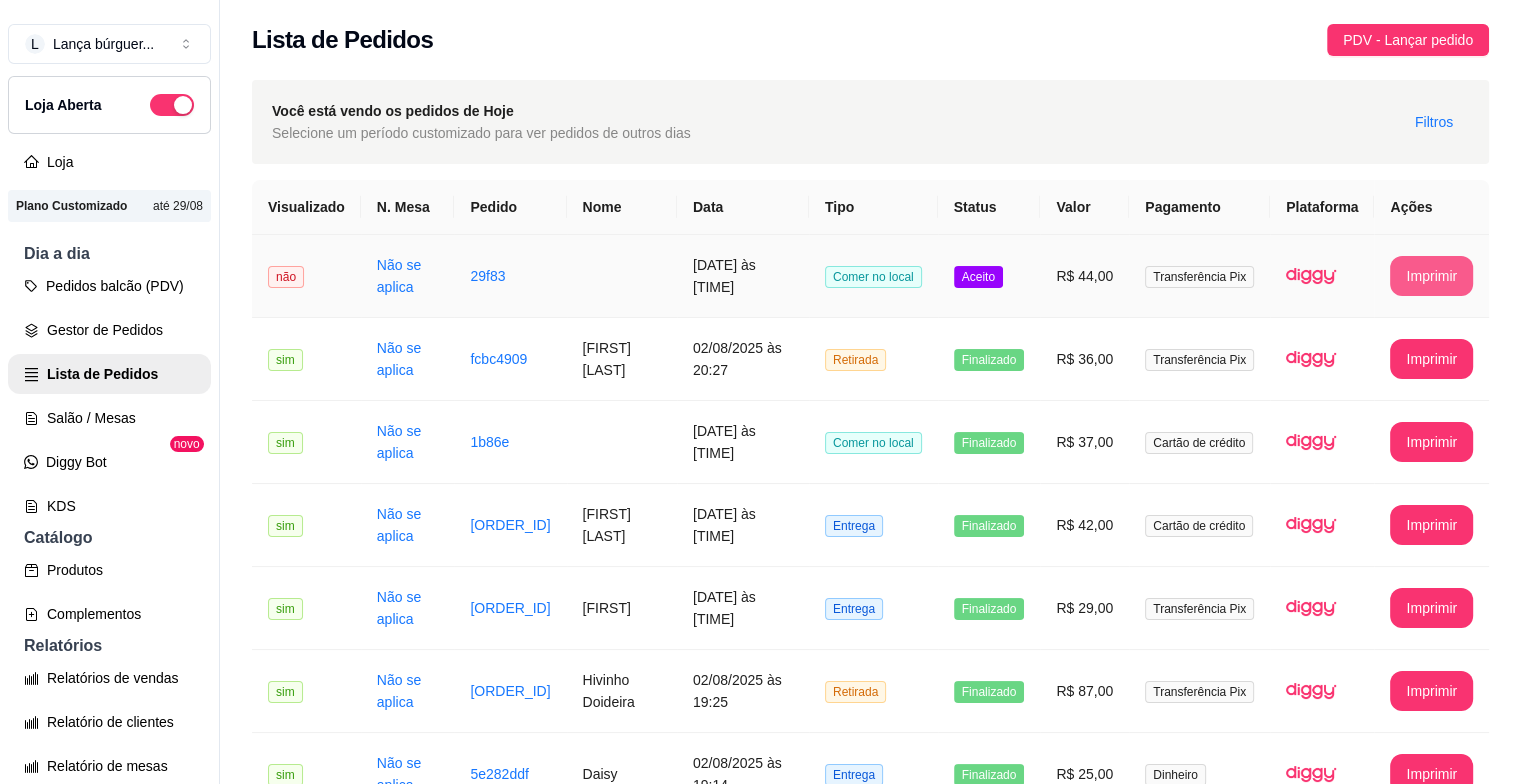 click on "[DATE] às [TIME]" at bounding box center [743, 276] 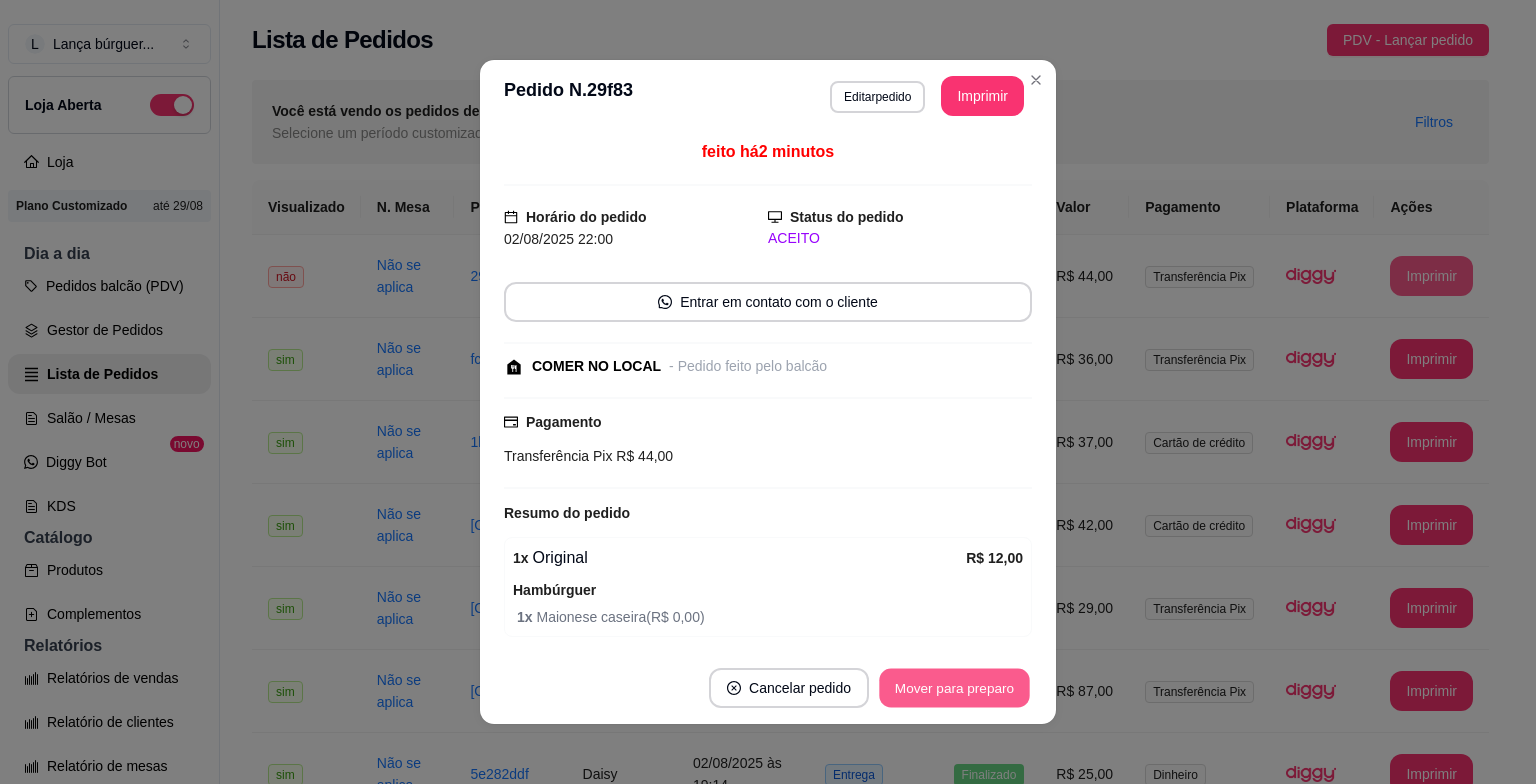 click on "Mover para preparo" at bounding box center [954, 688] 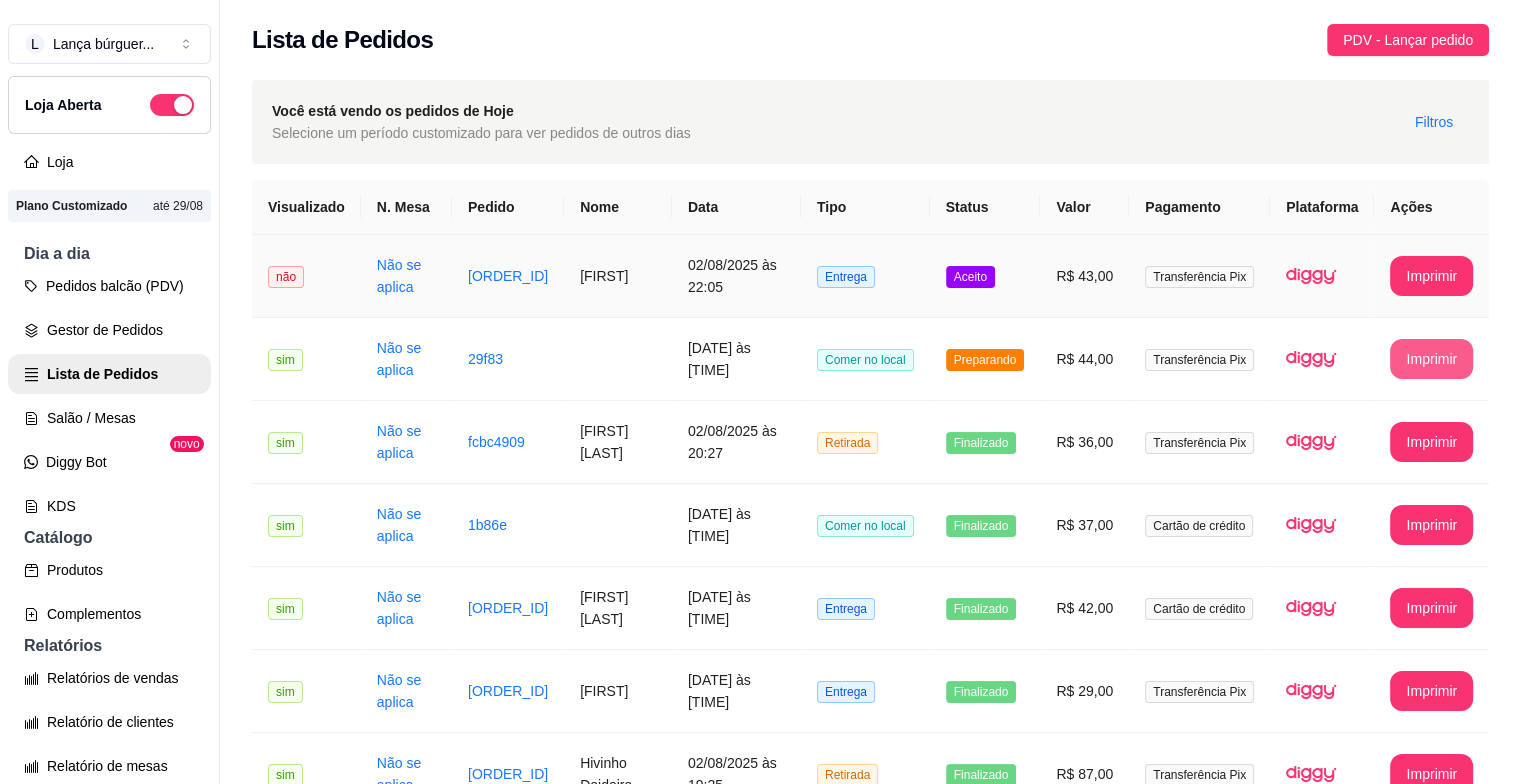 click on "02/08/2025 às 22:05" at bounding box center [736, 276] 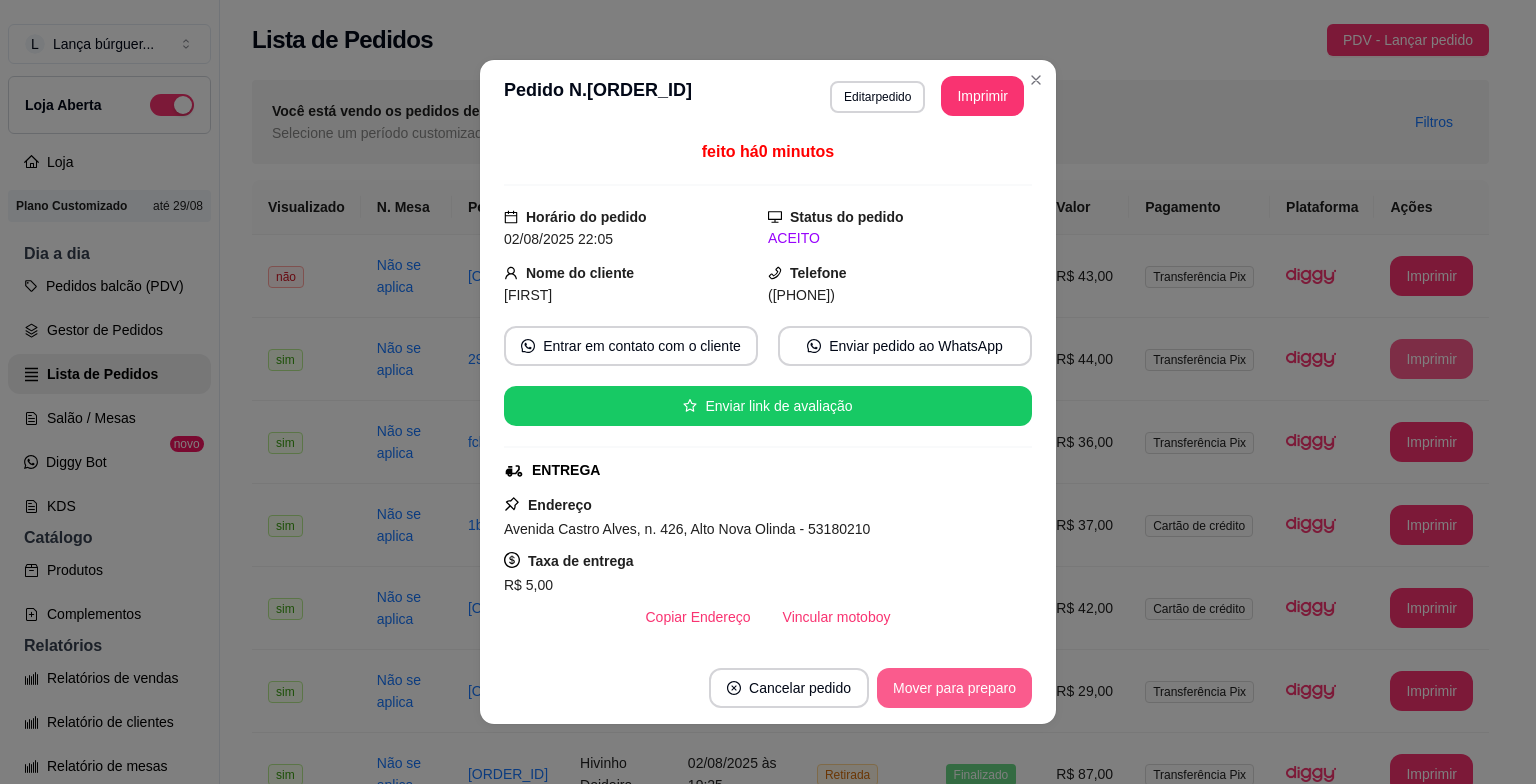 click on "Mover para preparo" at bounding box center (954, 688) 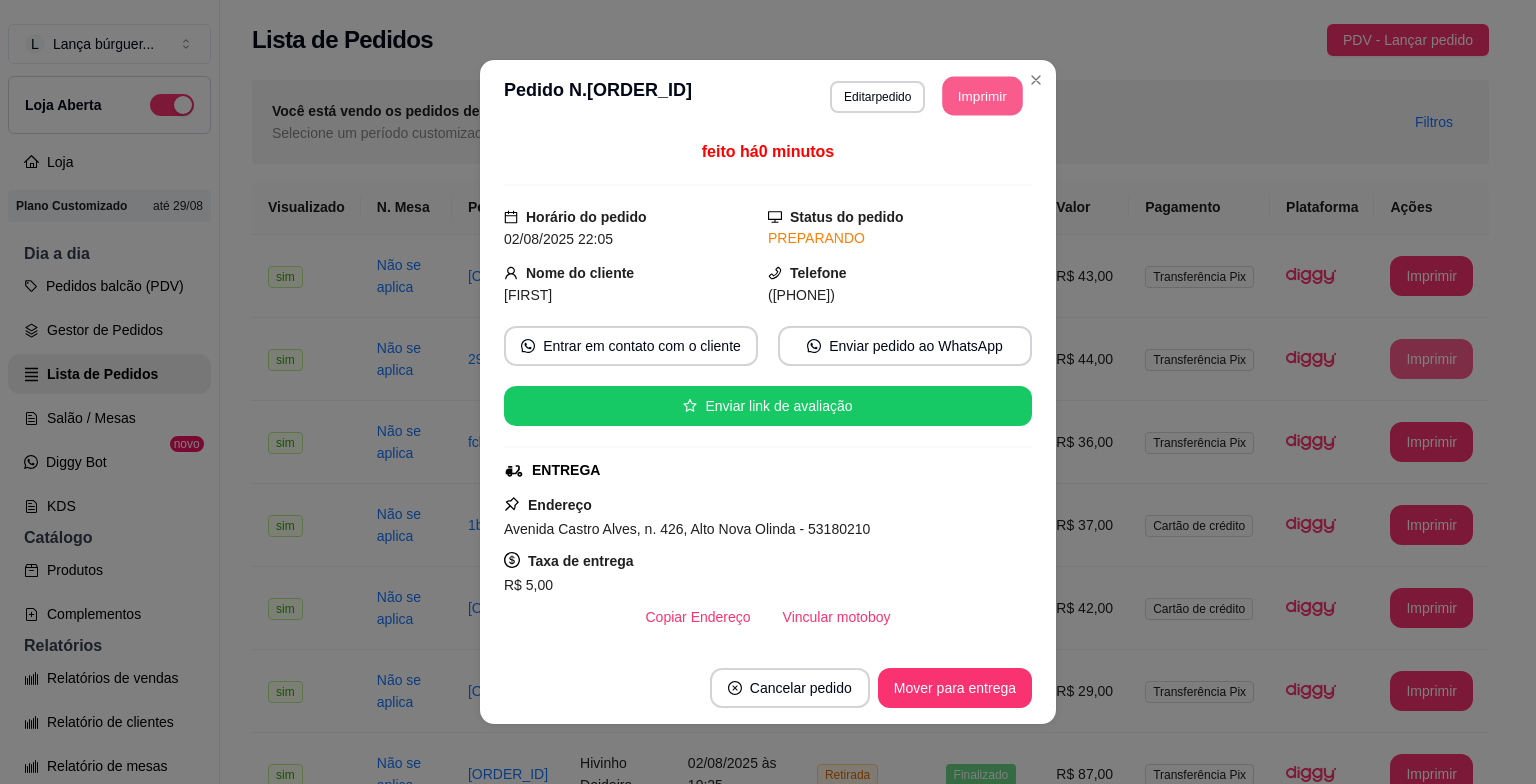 click on "Imprimir" at bounding box center (983, 96) 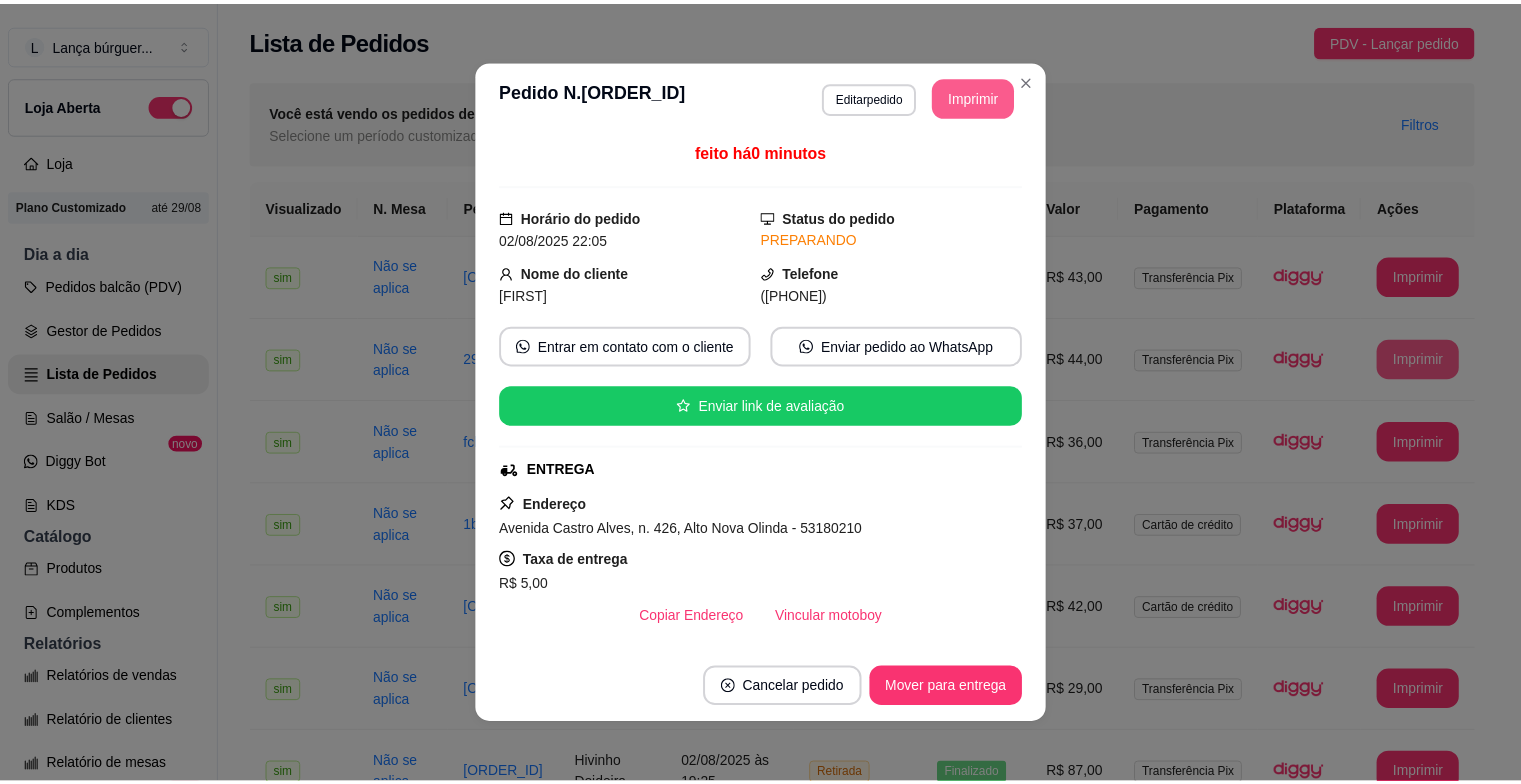 scroll, scrollTop: 0, scrollLeft: 0, axis: both 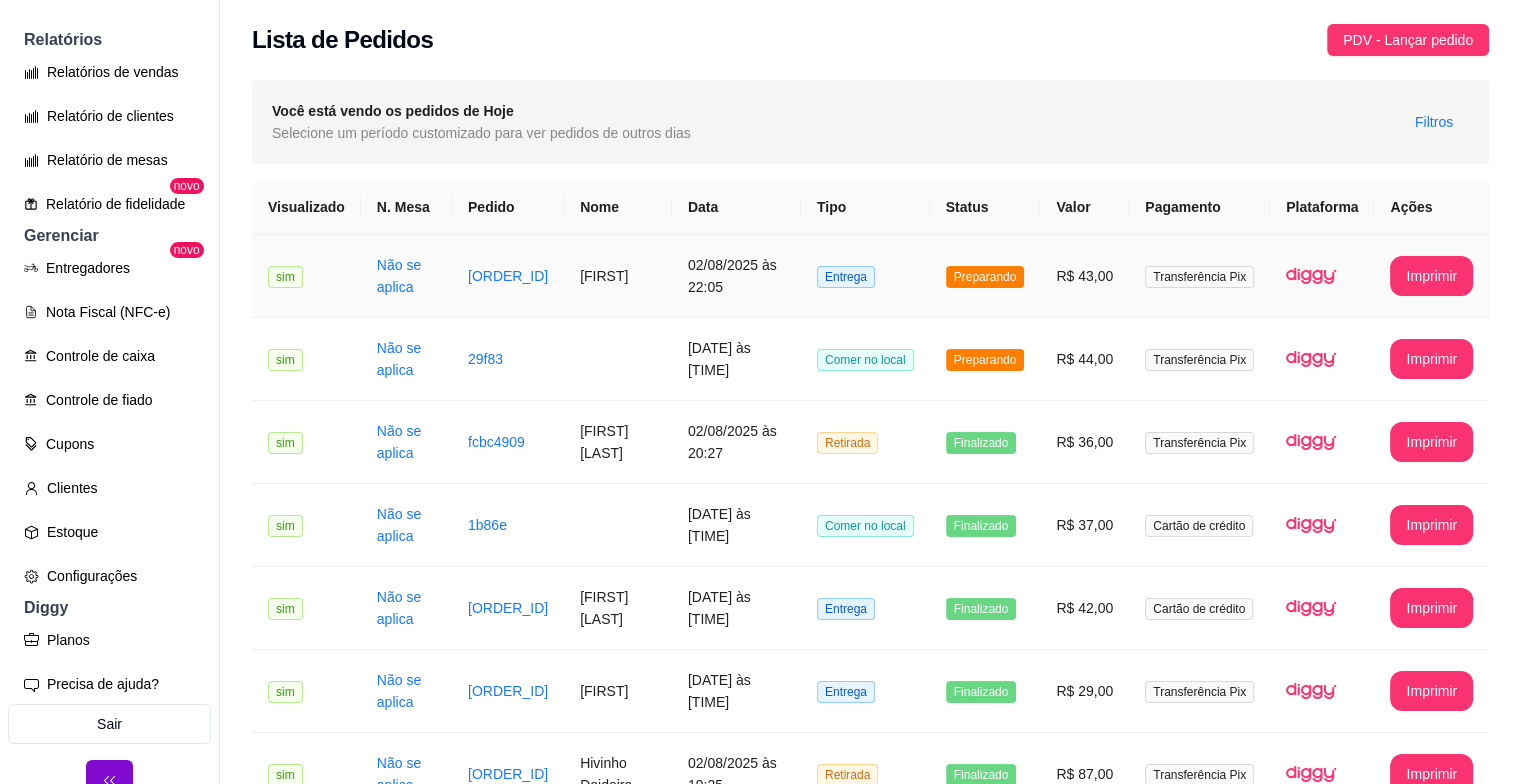 click on "[FIRST]" at bounding box center [618, 276] 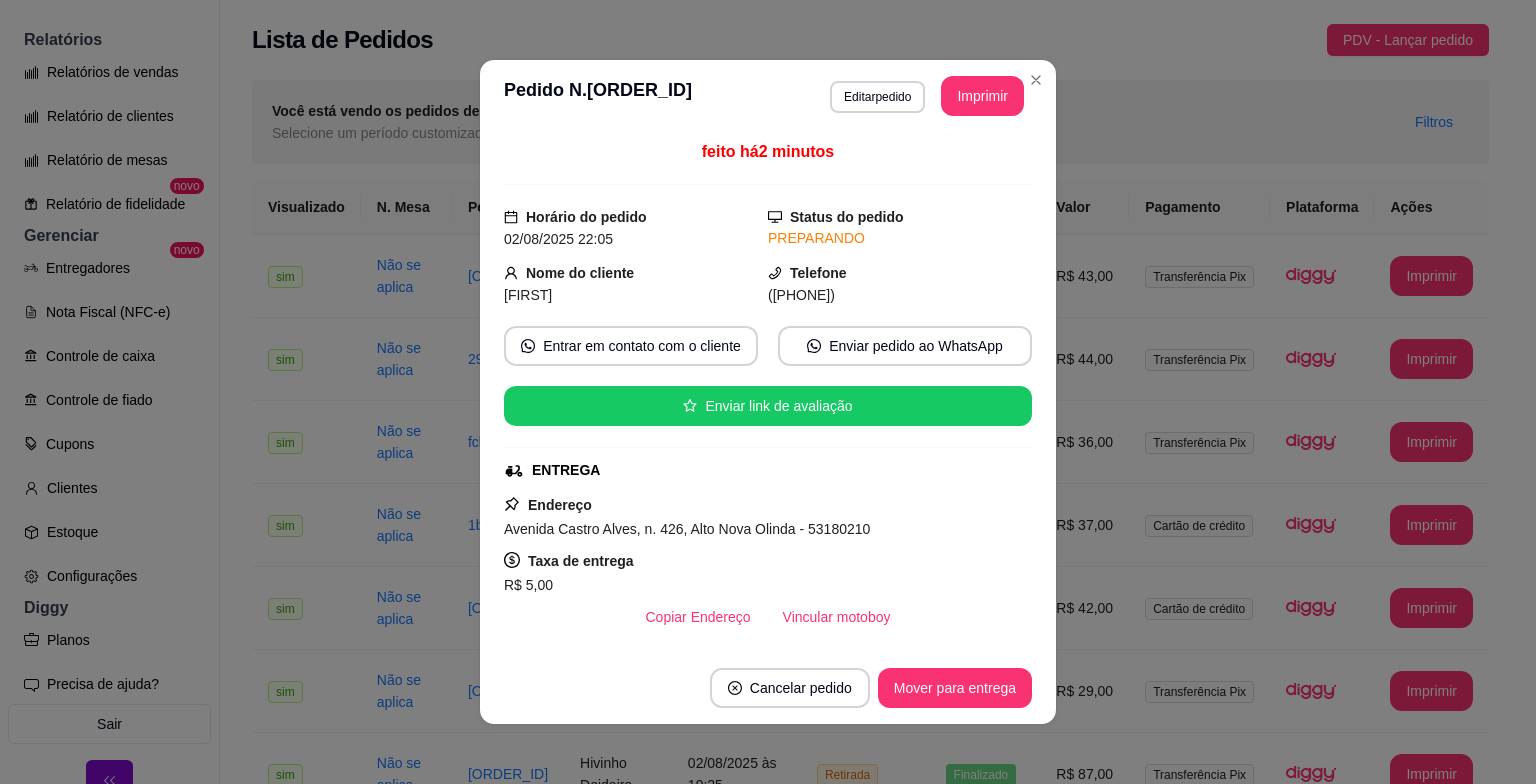click on "feito há  2   minutos Horário do pedido [DATE] [TIME] Status do pedido PREPARANDO Nome do cliente [FIRST]  Telefone [PHONE] Entrar em contato com o cliente Enviar pedido ao WhatsApp Enviar link de avaliação ENTREGA Endereço  Avenida Castro Alves, n. 426, Alto Nova Olinda - [POSTAL_CODE]  Taxa de entrega  R$ 5,00 Copiar Endereço Vincular motoboy Pagamento Transferência Pix   R$ 43,00 Resumo do pedido 1 x     X-tudinho R$ 9,00 Hambúrguer    1 x   Alface   ( R$ 0,00 )   1 x   Tomate   ( R$ 0,00 )   1 x   Cebola   ( R$ 0,00 )   1 x   Maionese caseira   ( R$ 0,00 )   1 x   Ketchup   ( R$ 0,00 ) 1 x     Lança mostro R$ 29,00 Hambúrguer    1 x   Cebola caramelizada   ( R$ 1,00 ) Subtotal R$ 38,00 Total R$ 43,00" at bounding box center (768, 392) 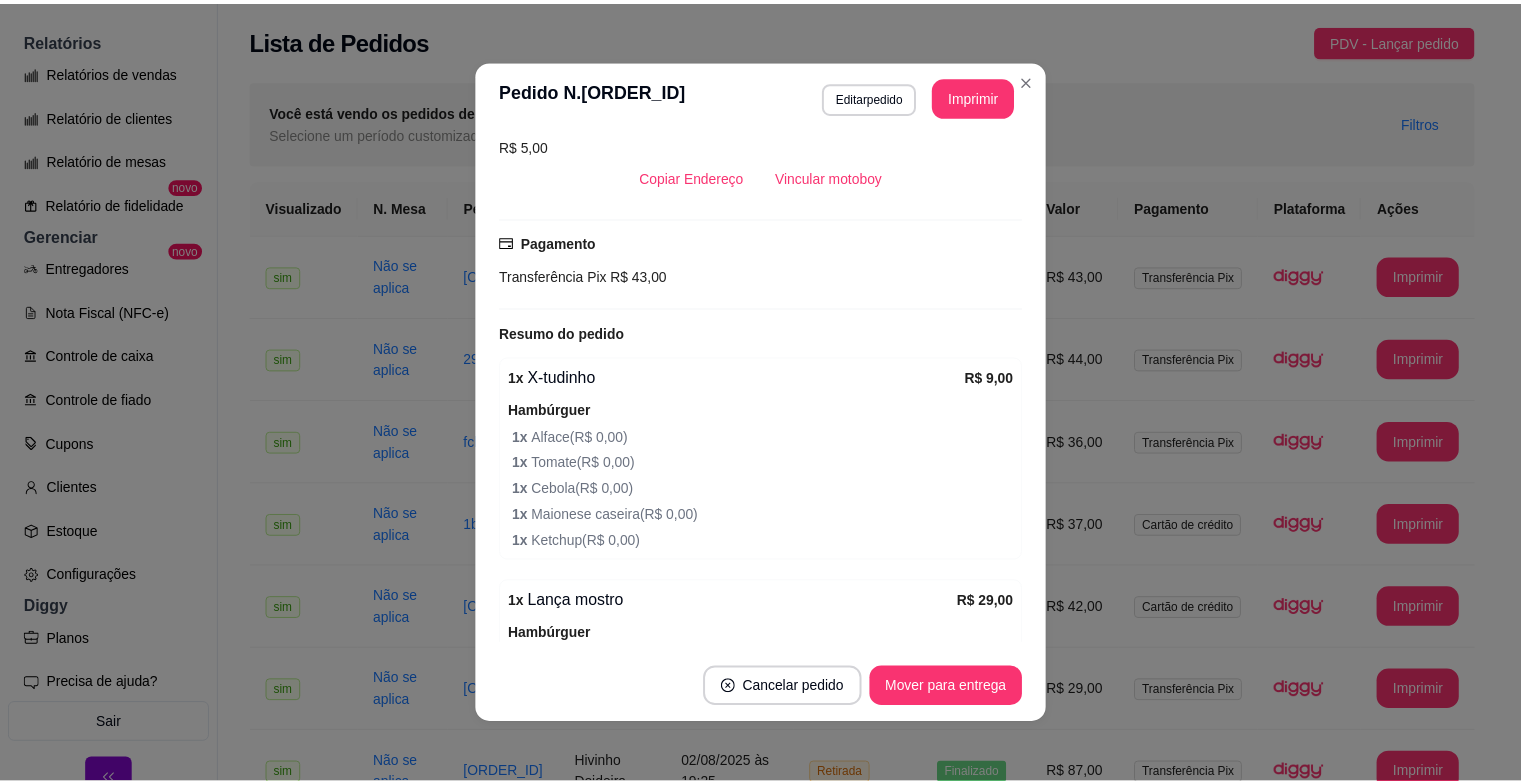 scroll, scrollTop: 552, scrollLeft: 0, axis: vertical 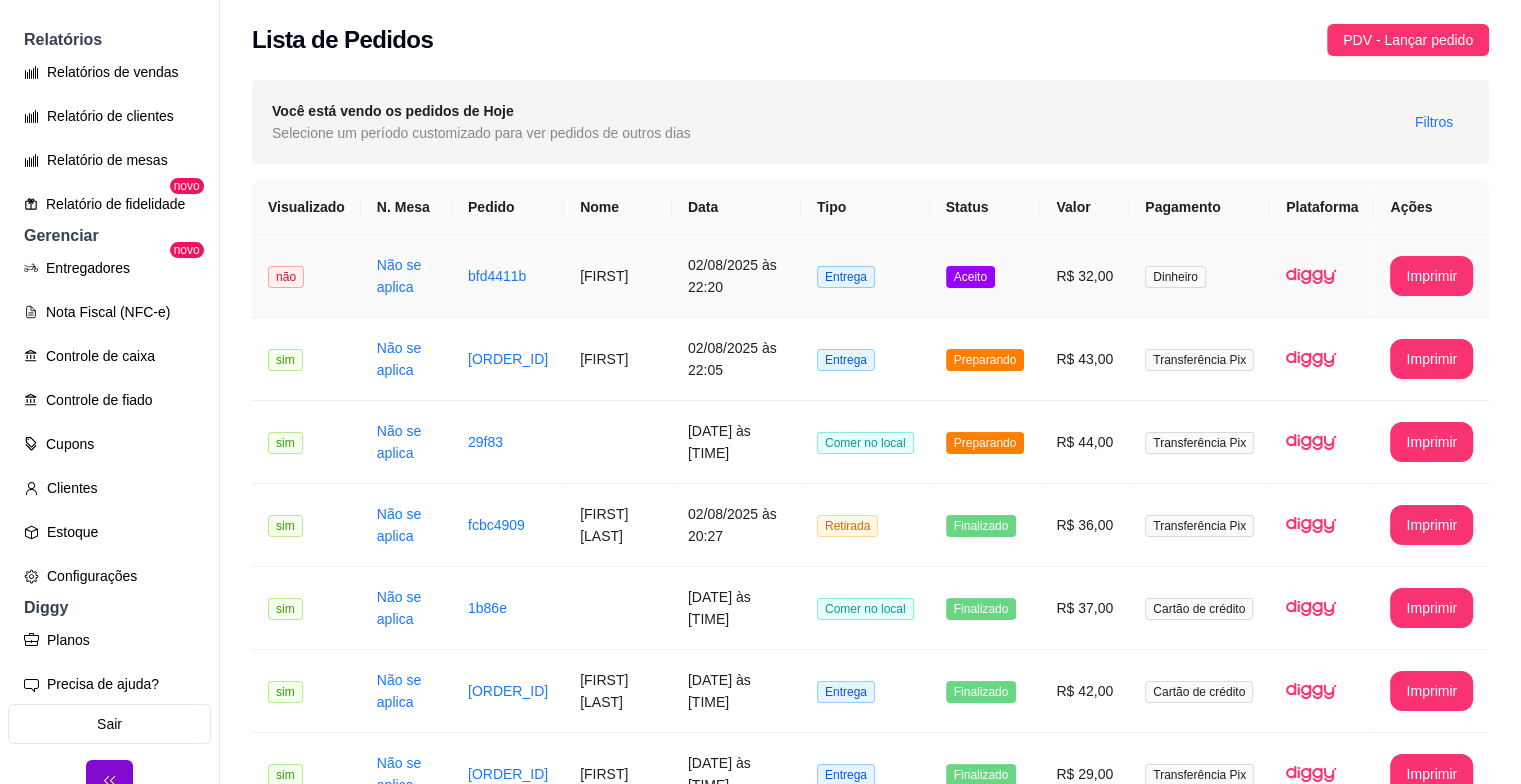 click on "02/08/2025 às 22:20" at bounding box center (736, 276) 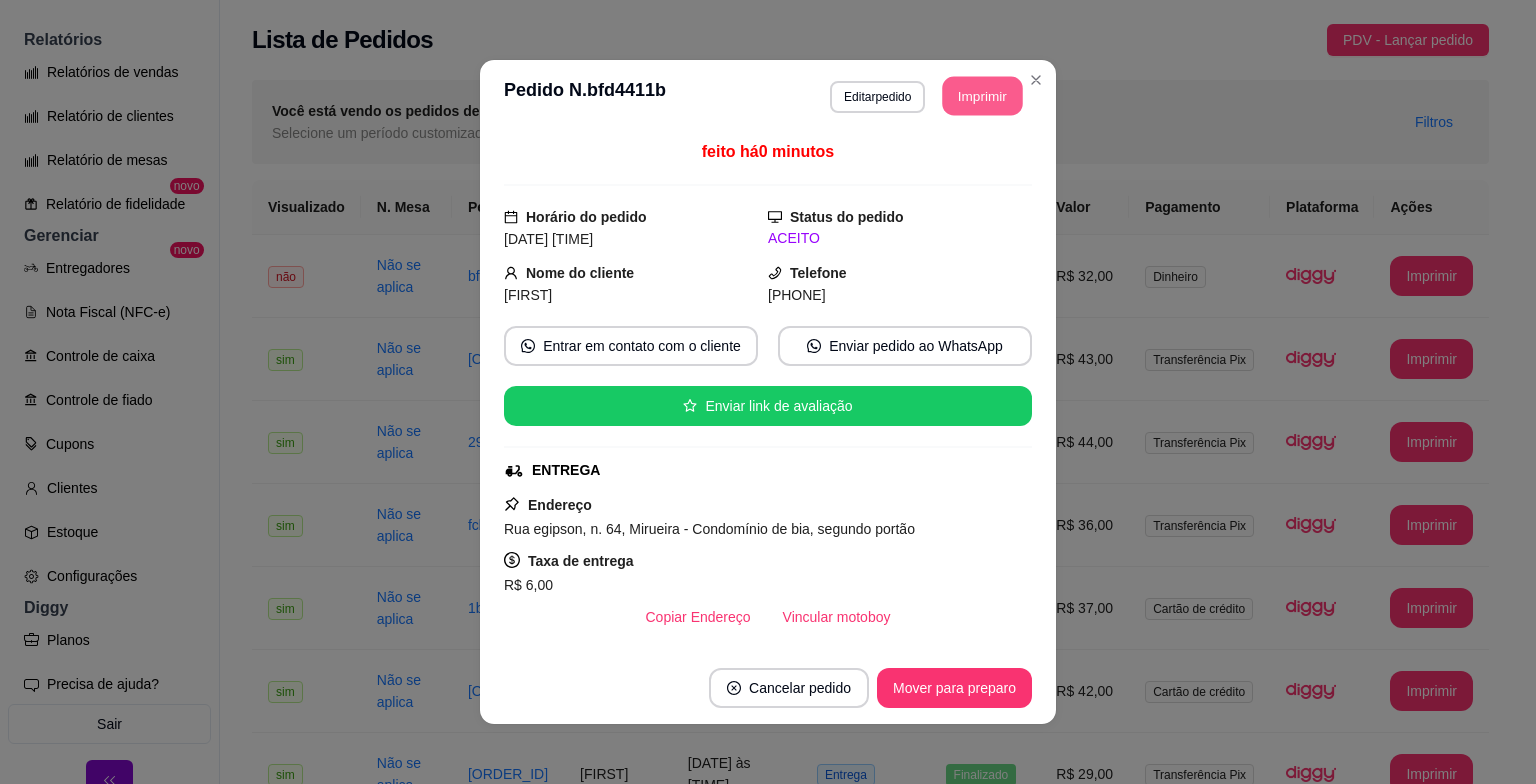 click on "Imprimir" at bounding box center (983, 96) 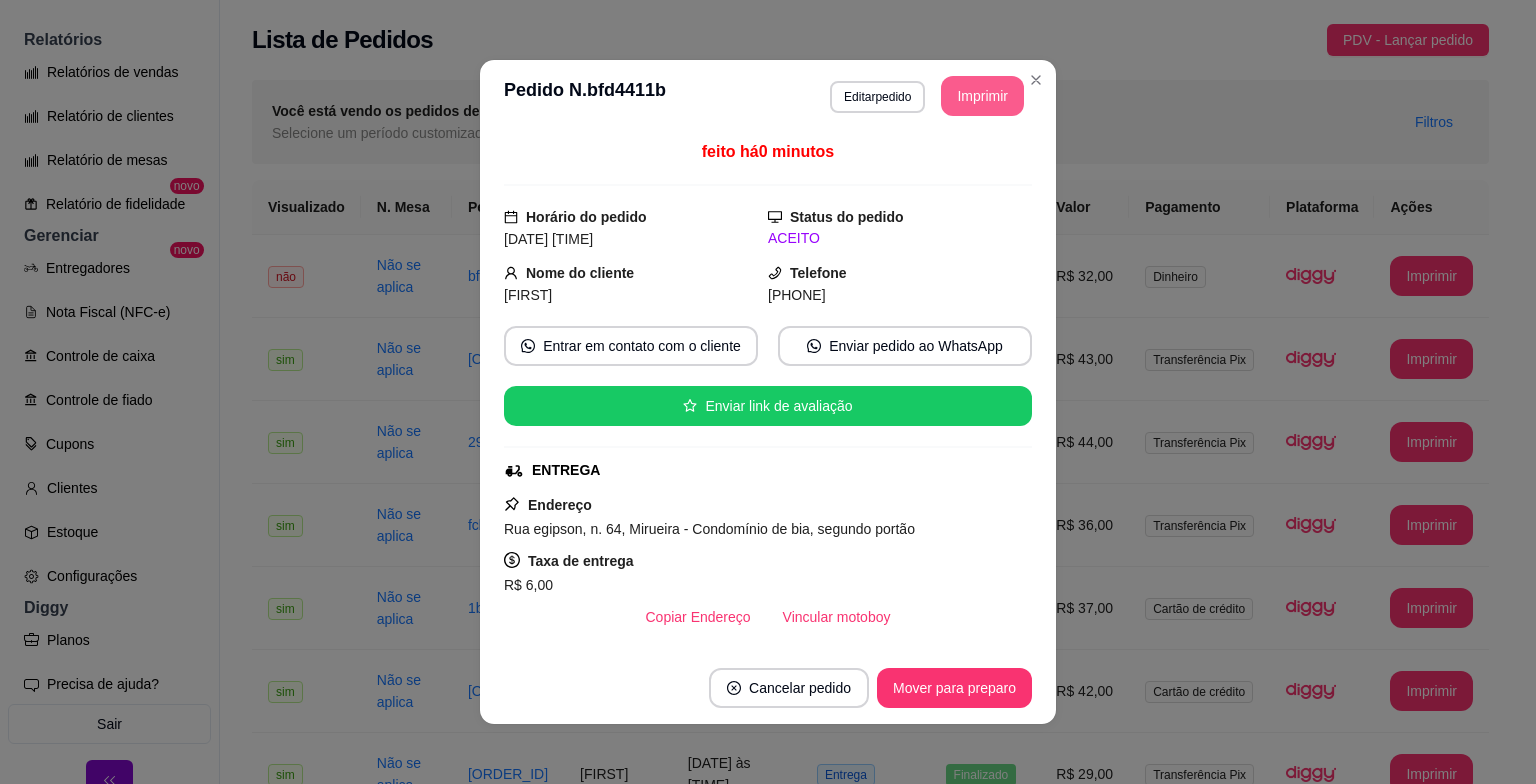 scroll, scrollTop: 0, scrollLeft: 0, axis: both 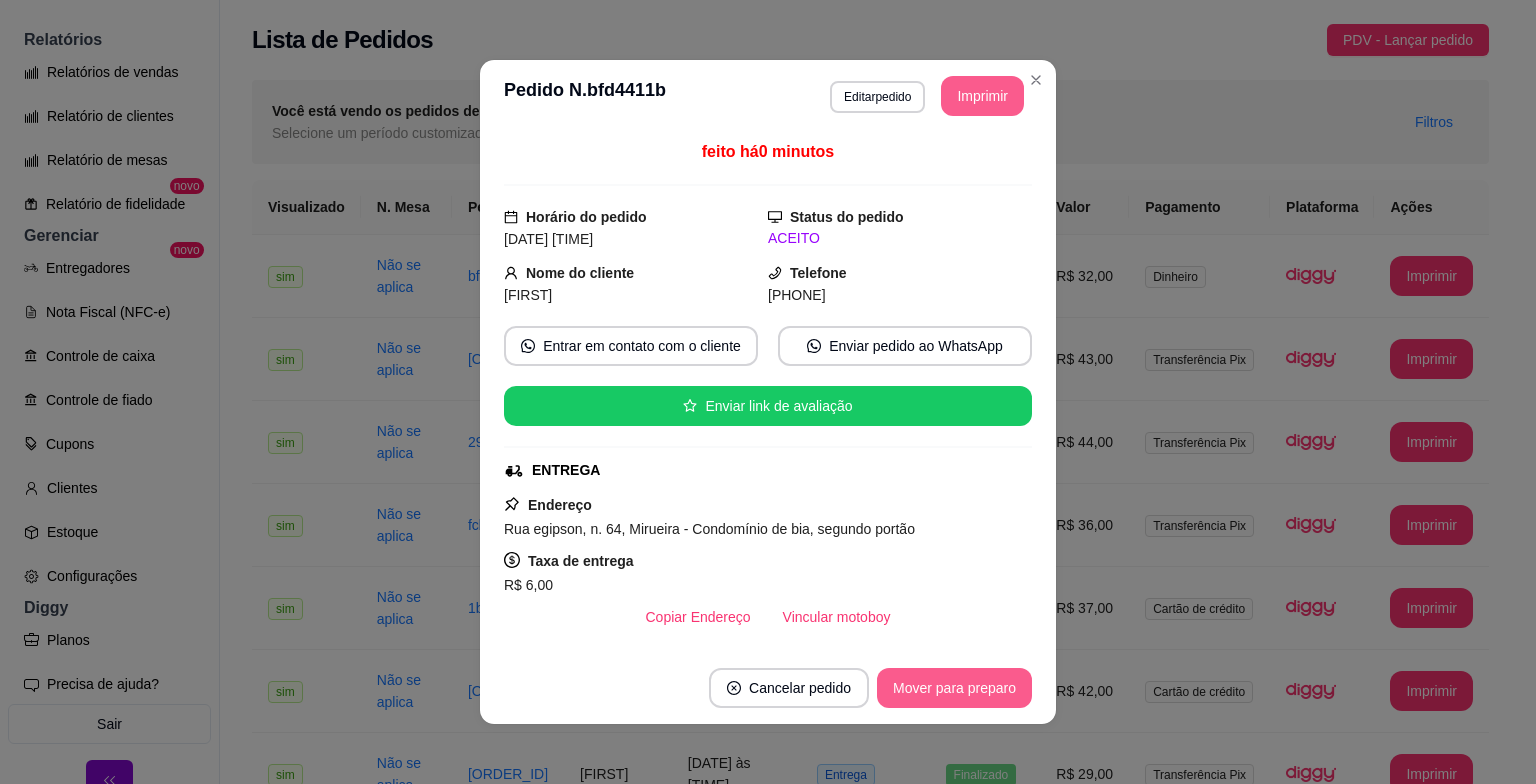 click on "Mover para preparo" at bounding box center (954, 688) 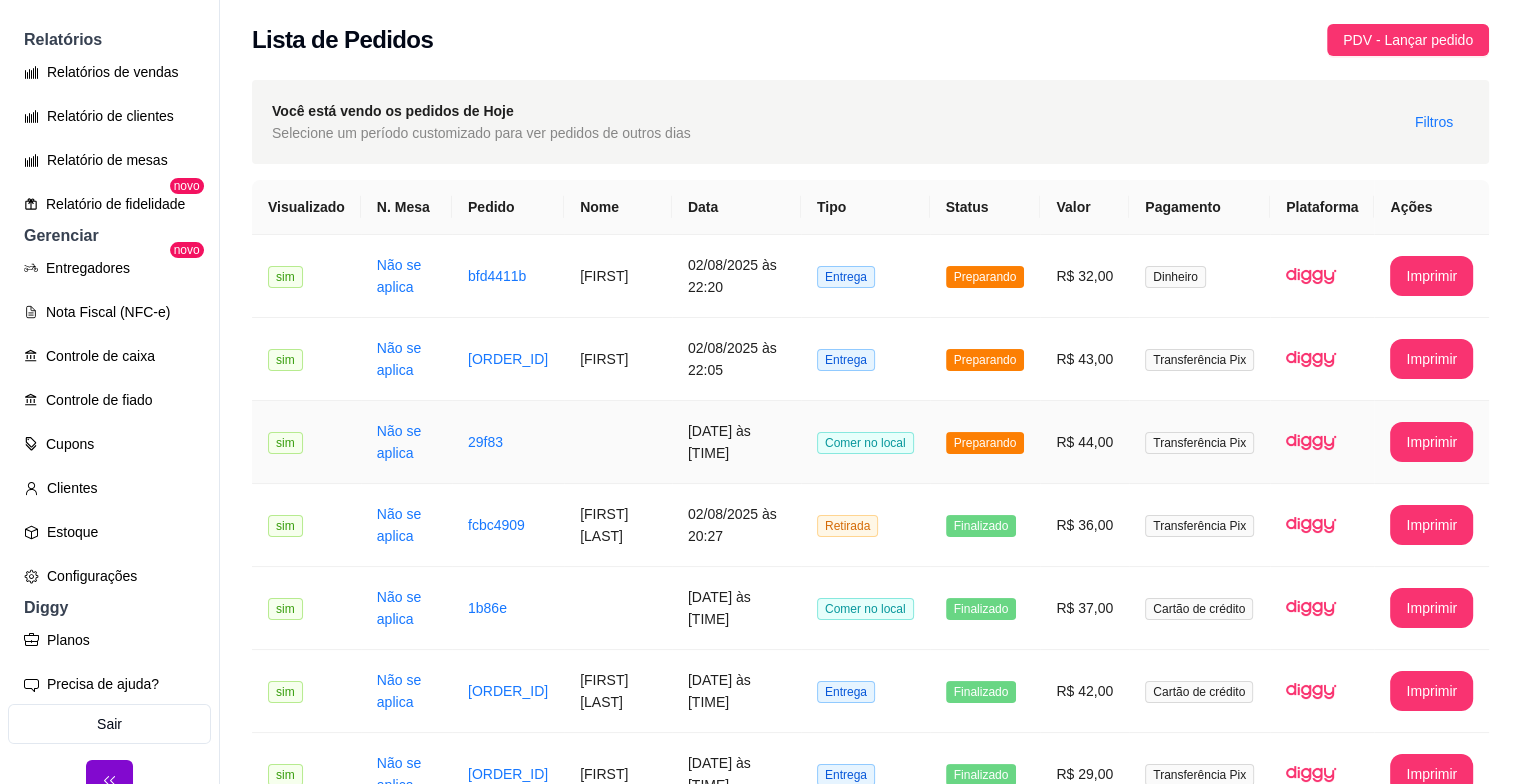 click on "[DATE] às [TIME]" at bounding box center [736, 442] 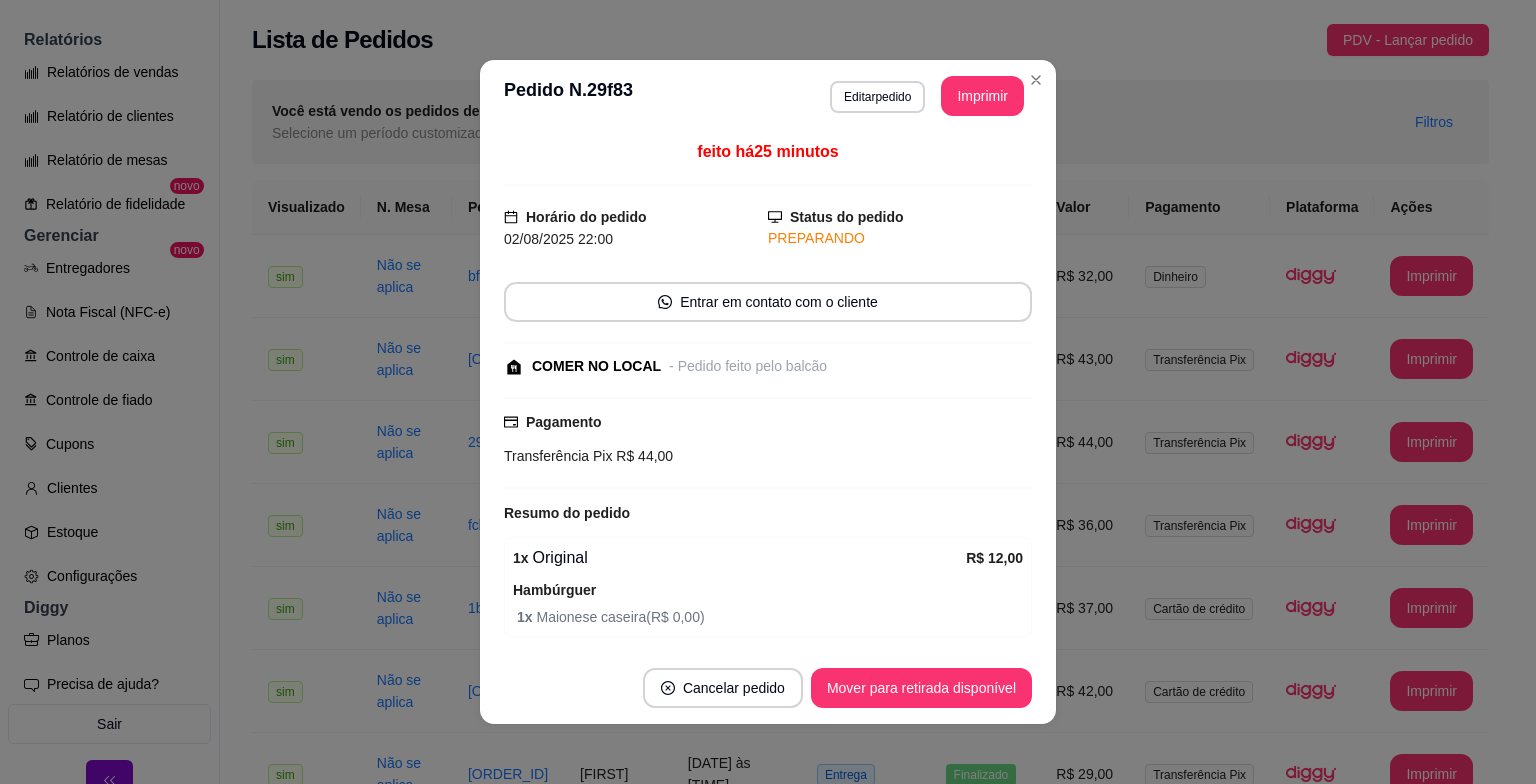 click on "feito há  25   minutos Horário do pedido 02/08/2025 22:00 Status do pedido PREPARANDO Entrar em contato com o cliente COMER NO LOCAL - Pedido feito pelo balcão Pagamento Transferência Pix   R$ 44,00 Resumo do pedido 1 x     Original  R$ 12,00 Hambúrguer    1 x   Maionese caseira   ( R$ 0,00 ) 1 x     Original  R$ 12,00 Hambúrguer    1 x   Ketchup   ( R$ 0,00 ) 1 x     Original  R$ 12,00 Hambúrguer    1 x   Alface   ( R$ 0,00 )   1 x   Tomate   ( R$ 0,00 )   1 x   Cebola   ( R$ 0,00 )   1 x   Maionese caseira   ( R$ 0,00 )   1 x   Ketchup   ( R$ 0,00 ) 1 x     Guaraná Antarctica 1l R$ 8,00 Subtotal R$ 44,00 Total R$ 44,00" at bounding box center (768, 392) 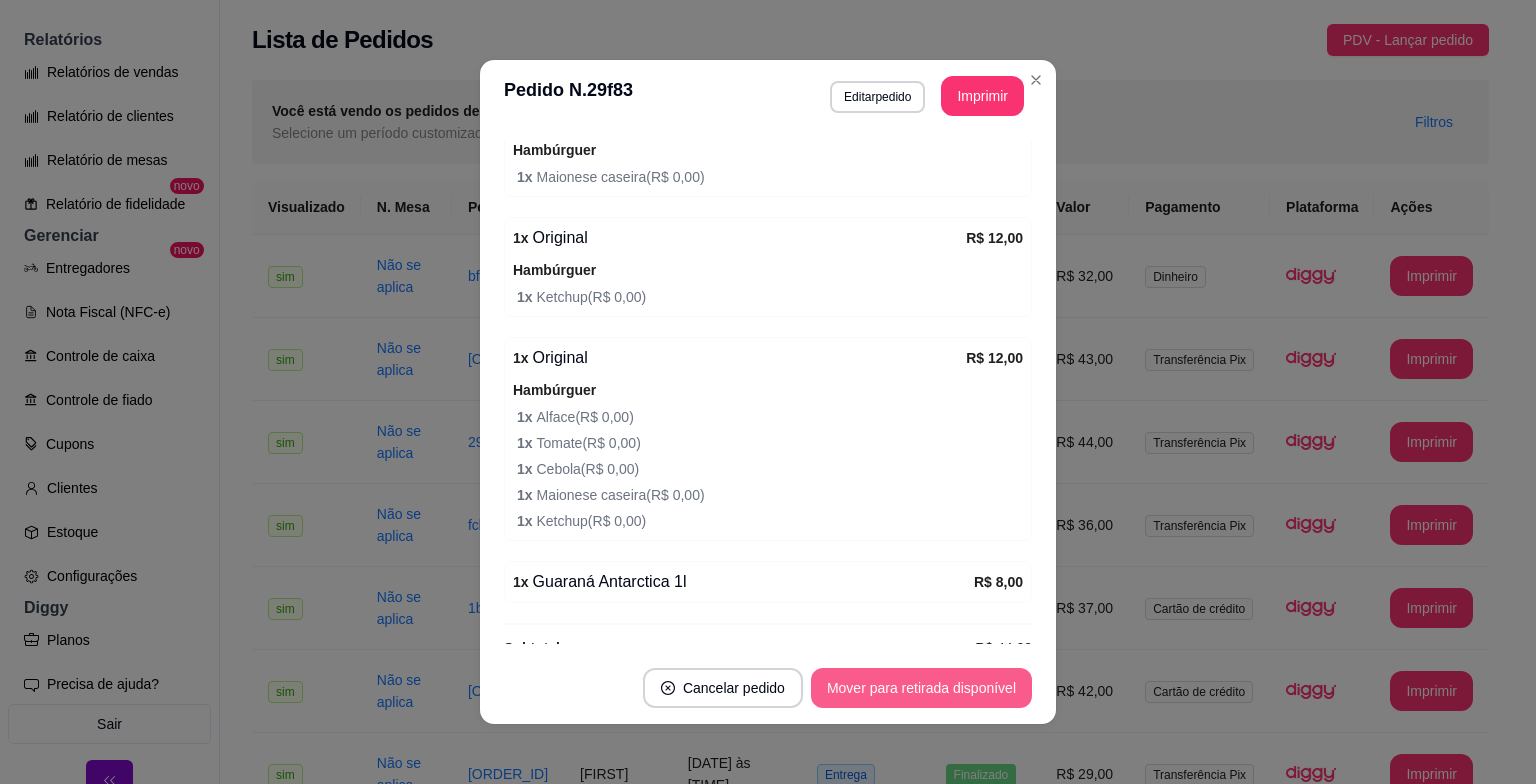 click on "Mover para retirada disponível" at bounding box center [921, 688] 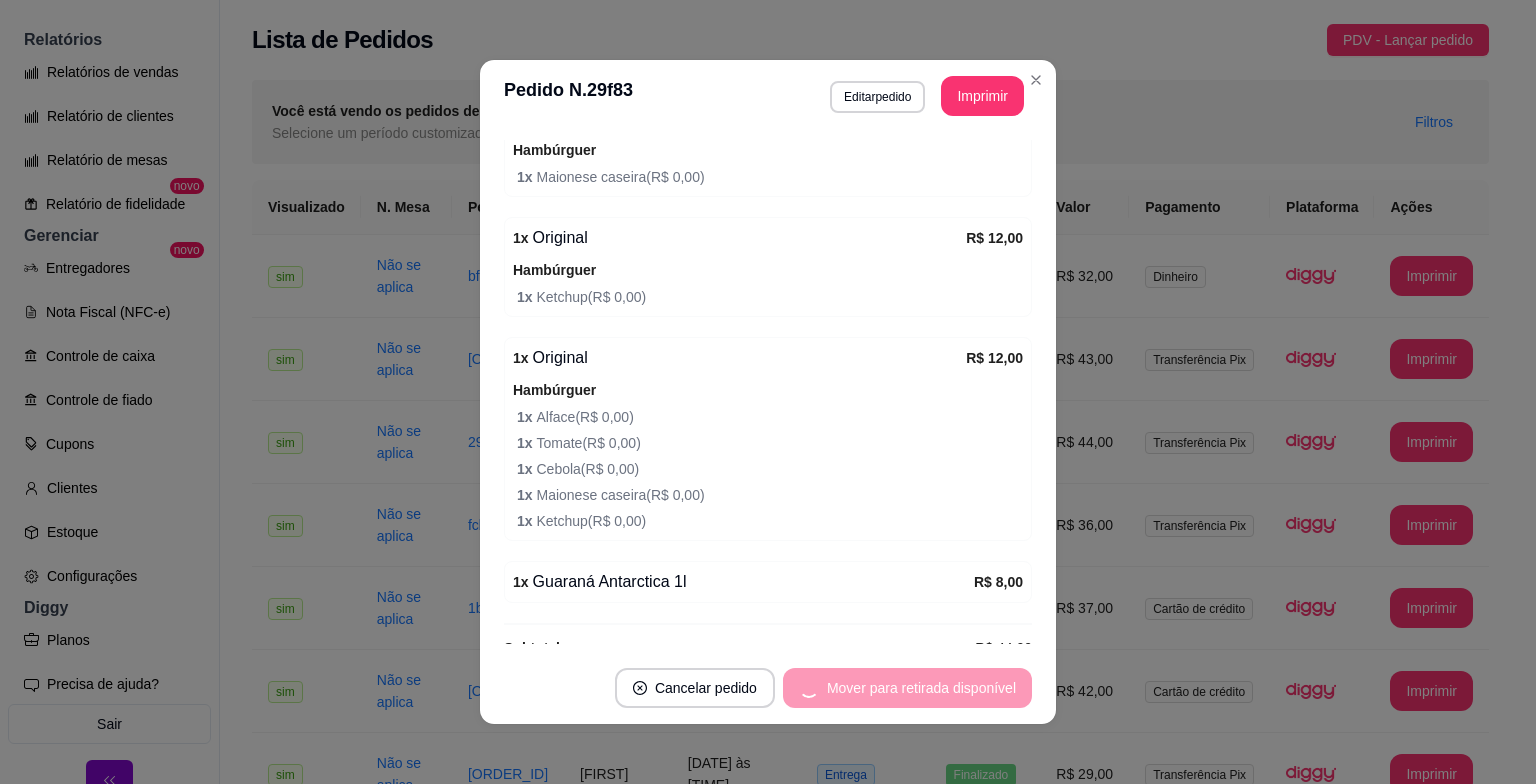 click on "Mover para retirada disponível" at bounding box center (907, 688) 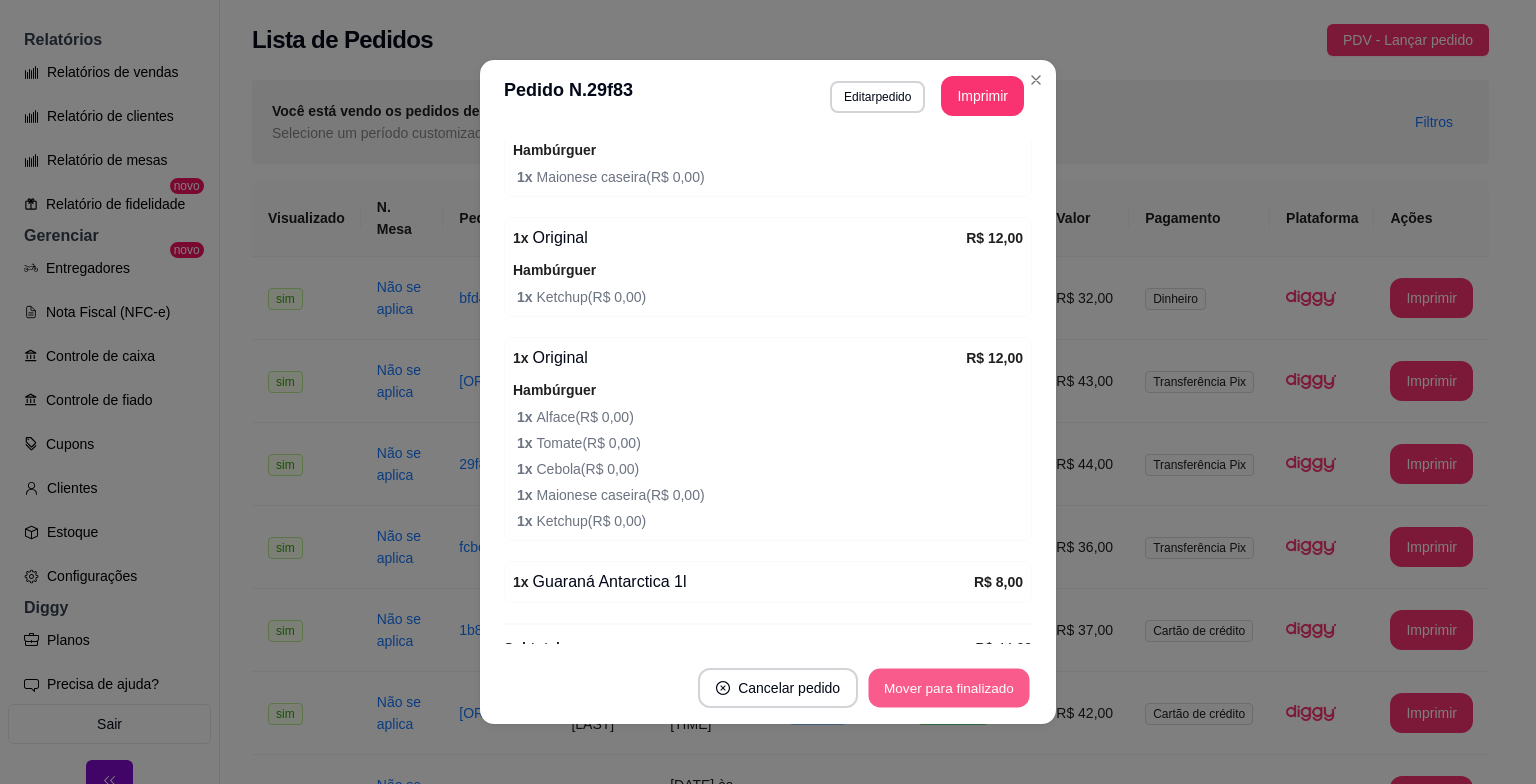 click on "Mover para finalizado" at bounding box center (949, 688) 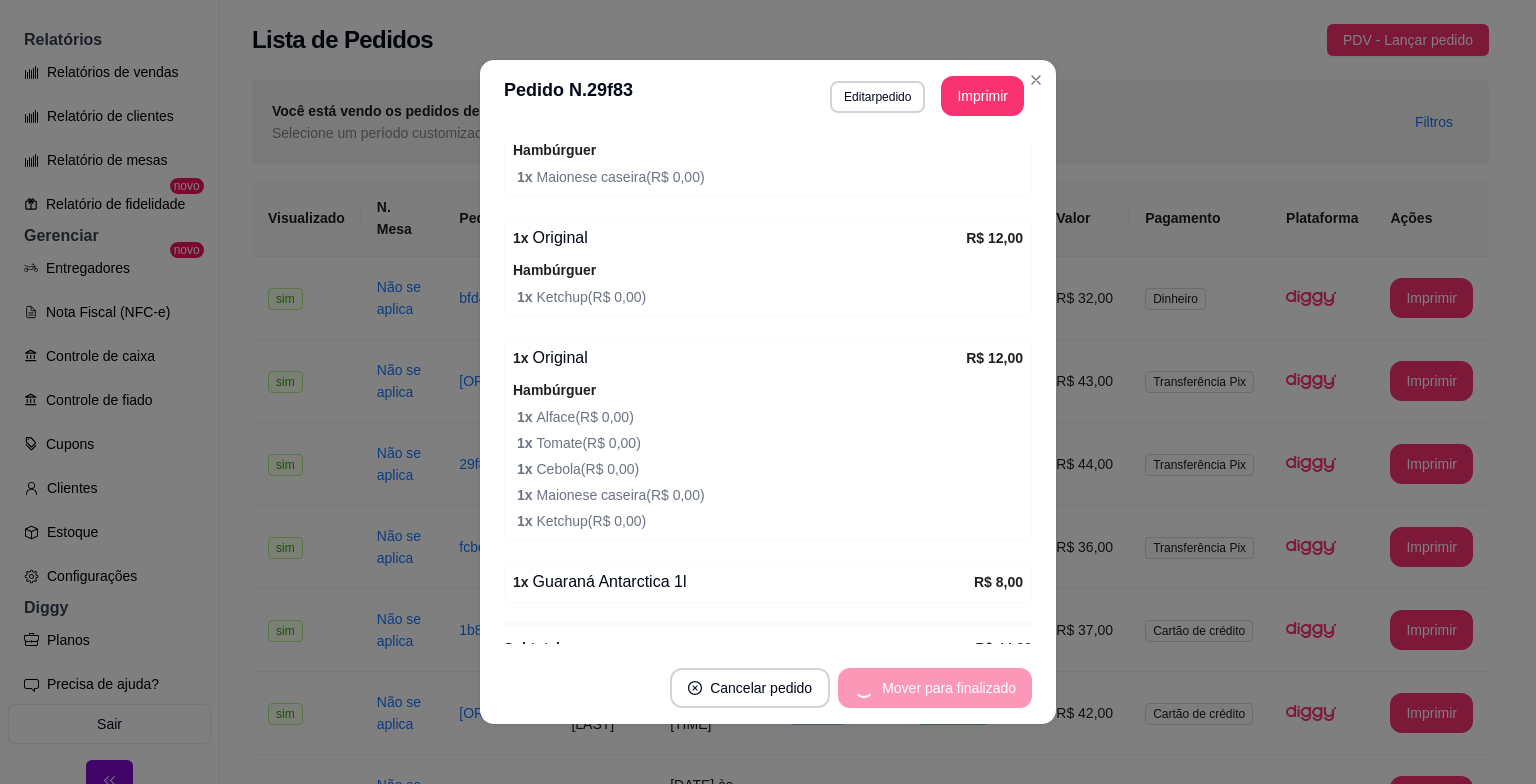 scroll, scrollTop: 355, scrollLeft: 0, axis: vertical 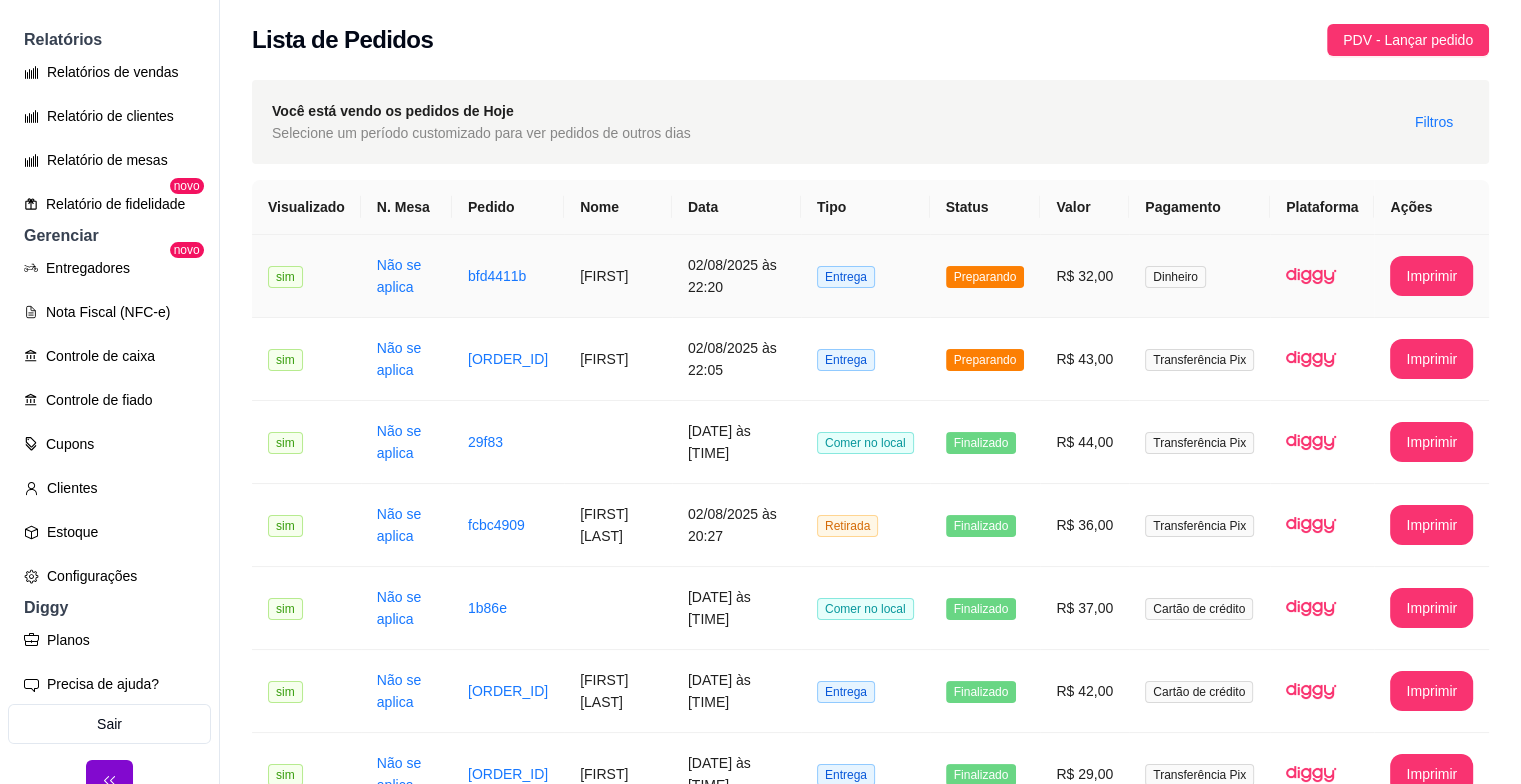 click on "02/08/2025 às 22:20" at bounding box center (736, 276) 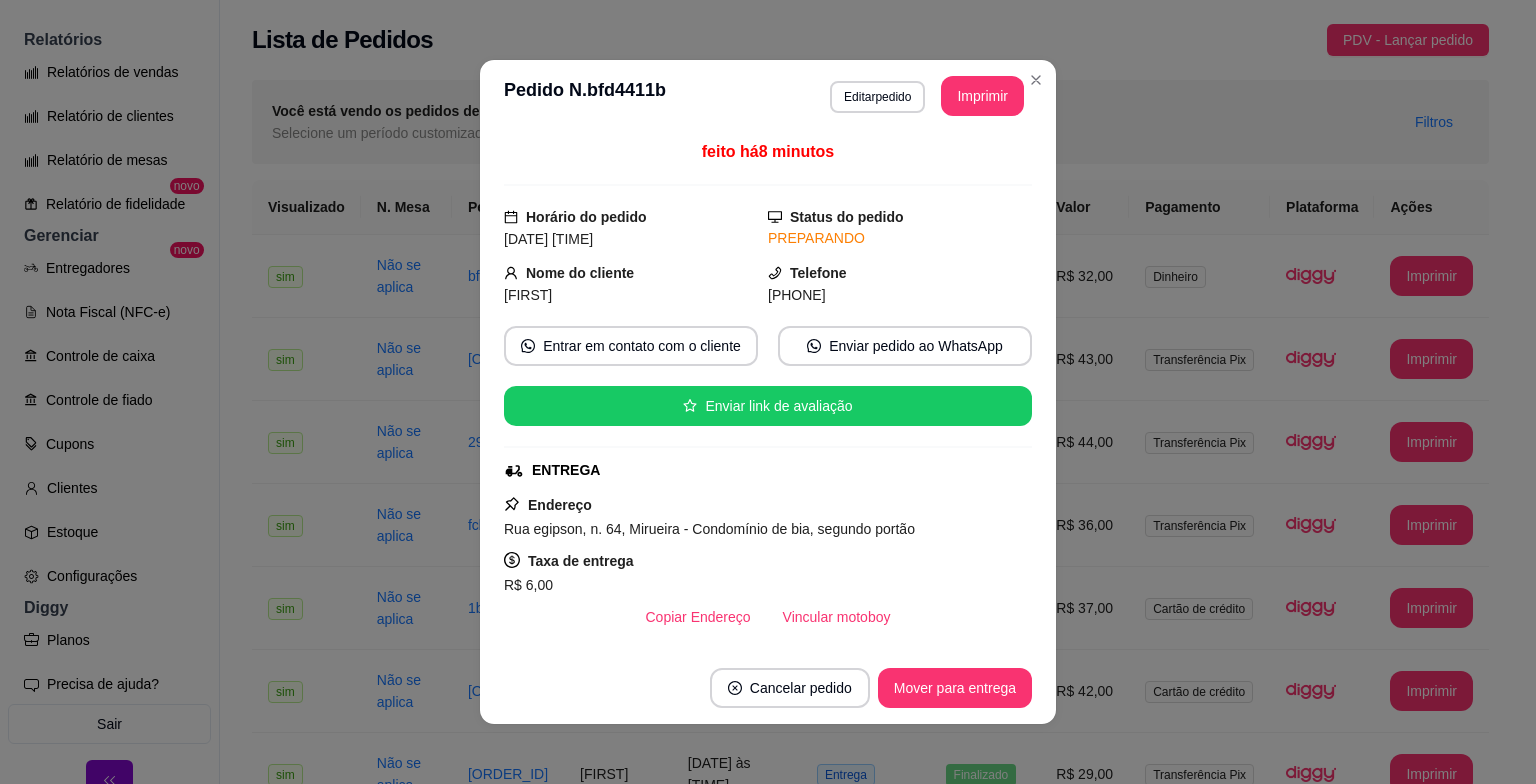 scroll, scrollTop: 440, scrollLeft: 0, axis: vertical 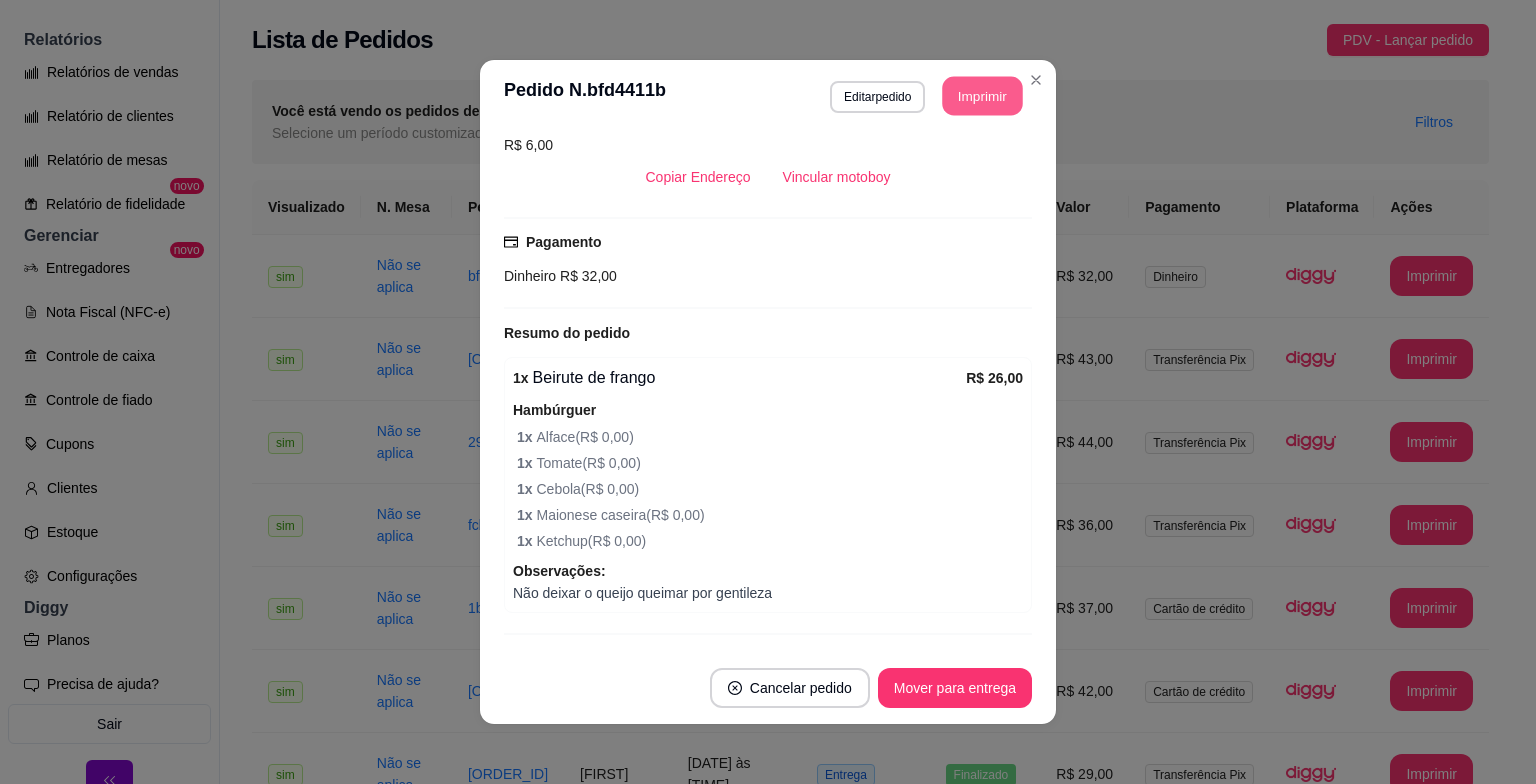 click on "Imprimir" at bounding box center (983, 96) 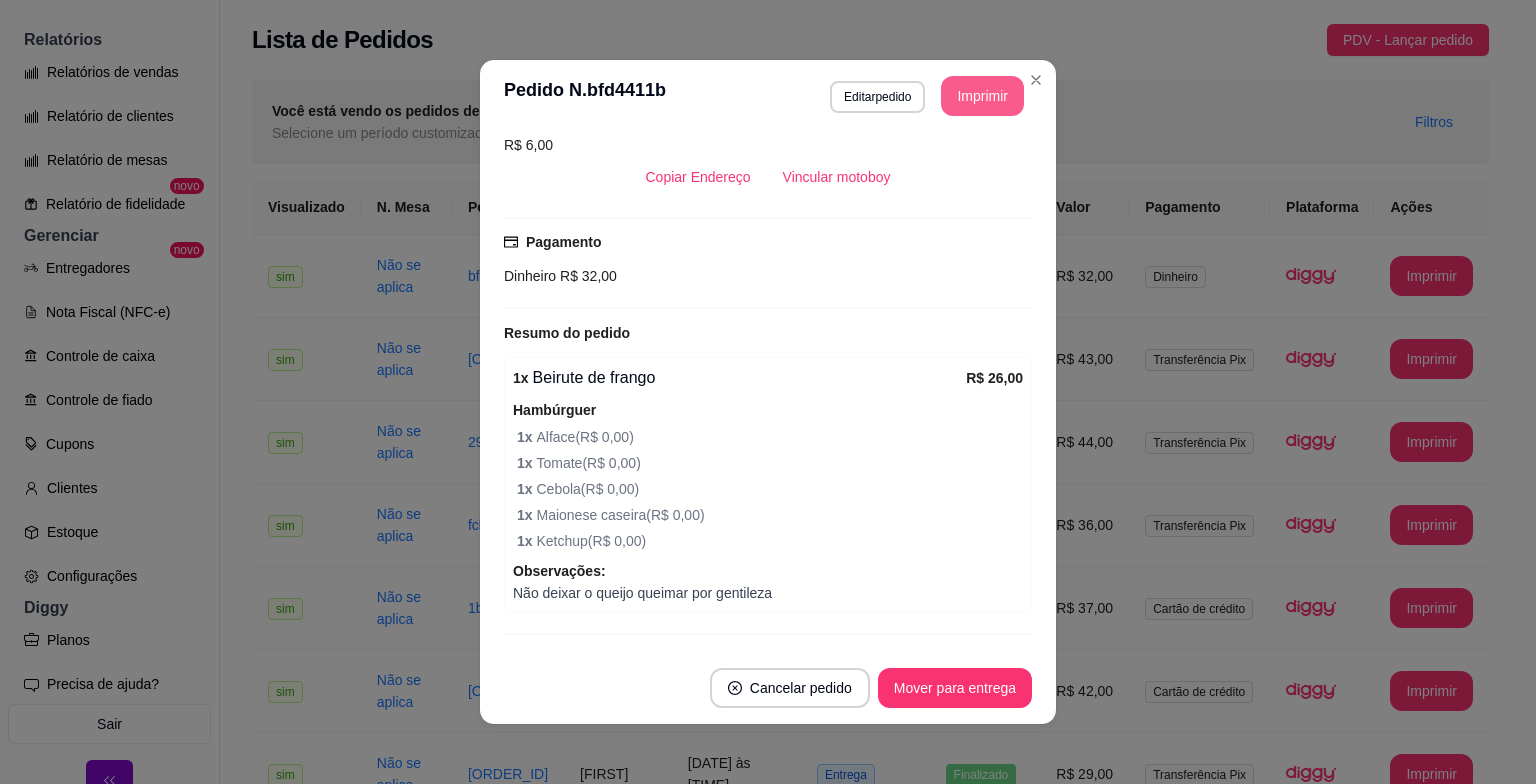 scroll, scrollTop: 0, scrollLeft: 0, axis: both 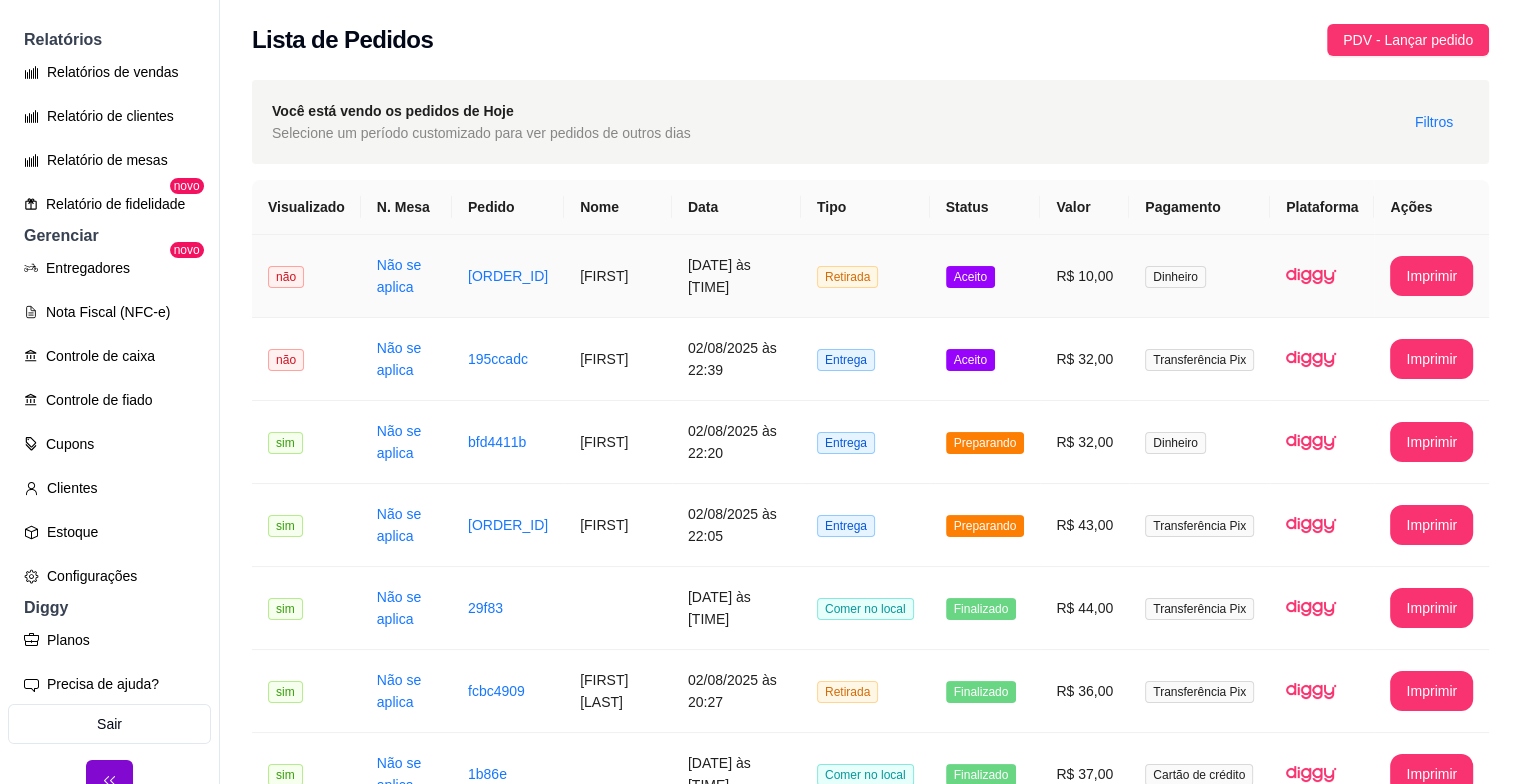click on "[FIRST]" at bounding box center [618, 276] 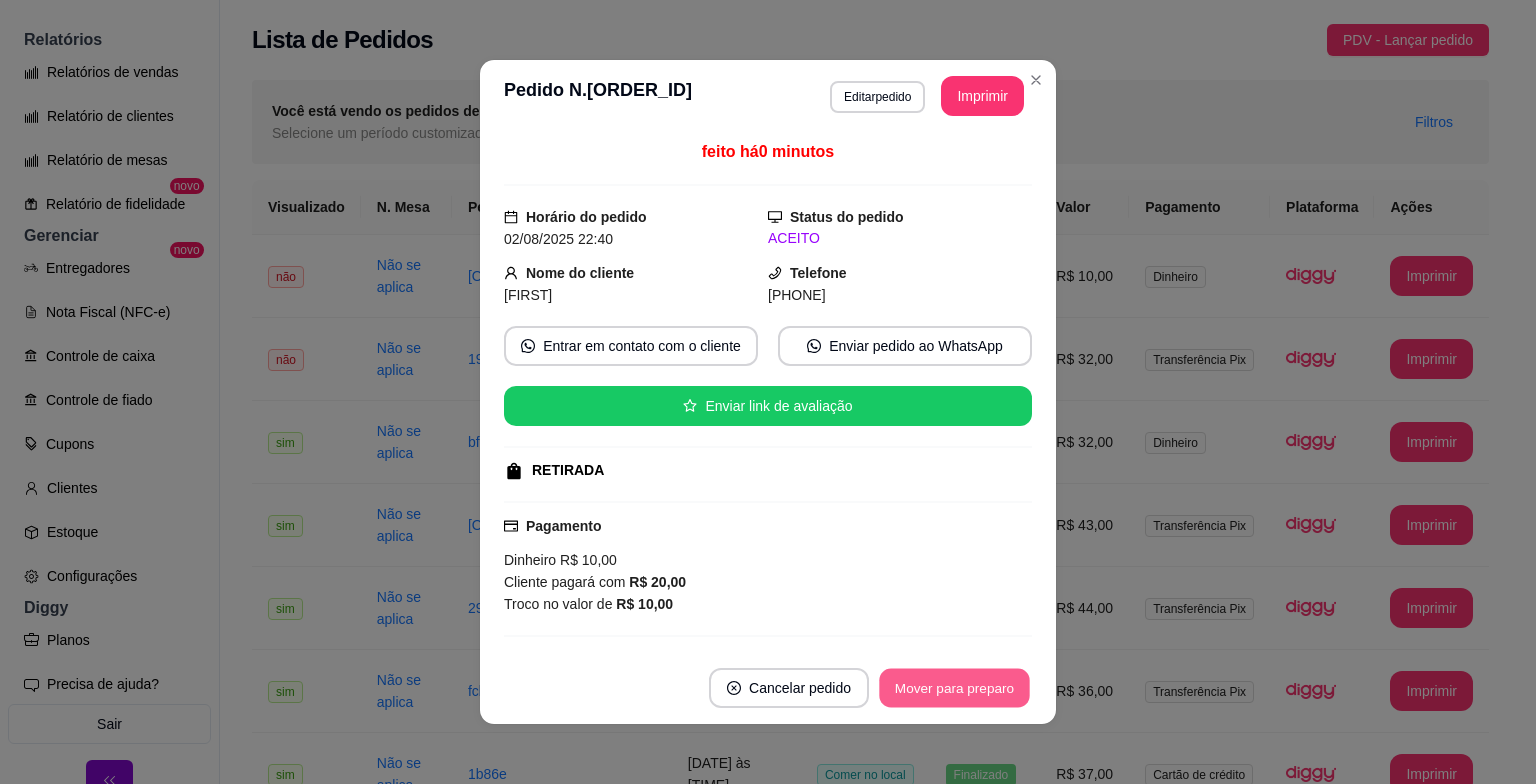 click on "Mover para preparo" at bounding box center (954, 688) 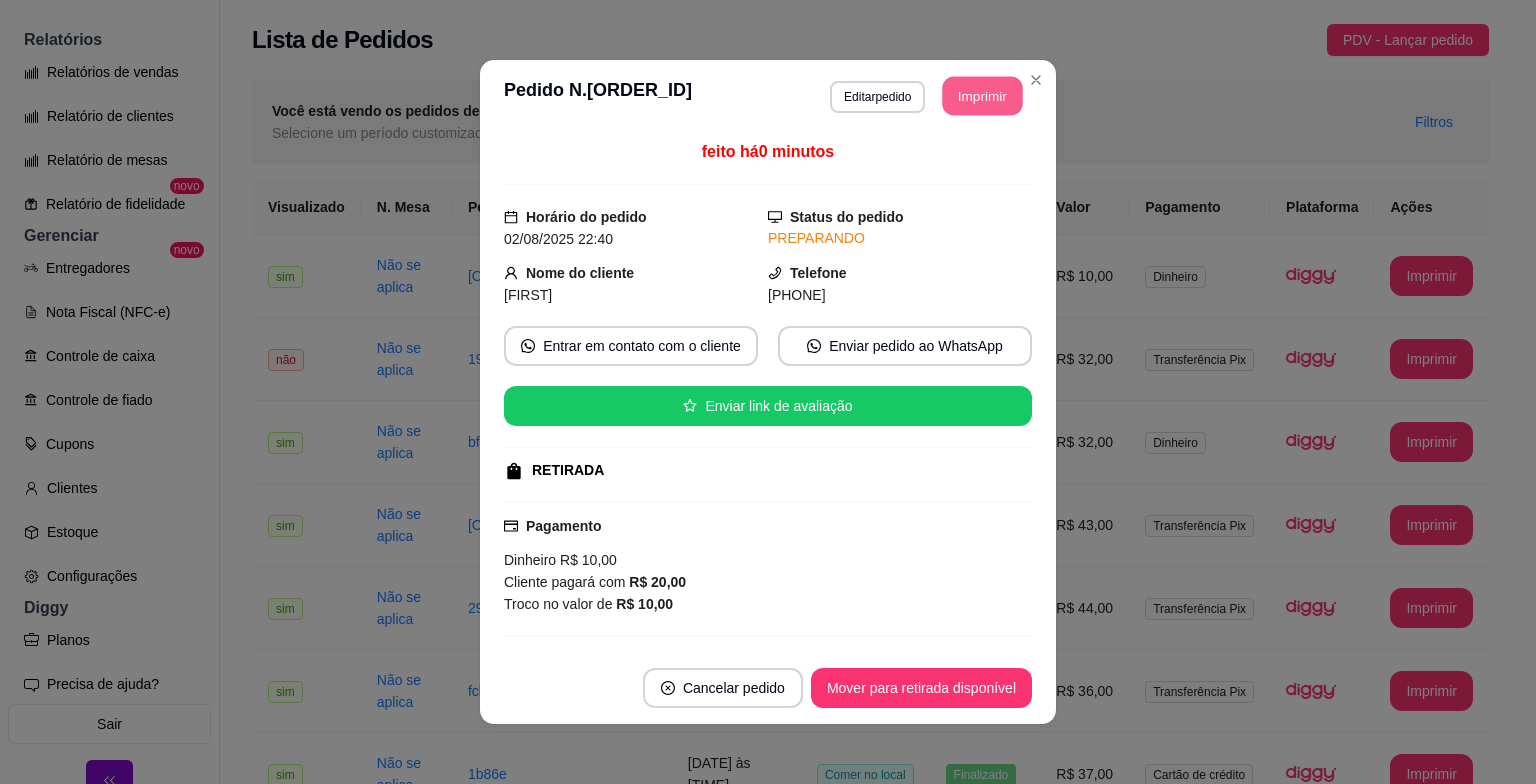 click on "Imprimir" at bounding box center (983, 96) 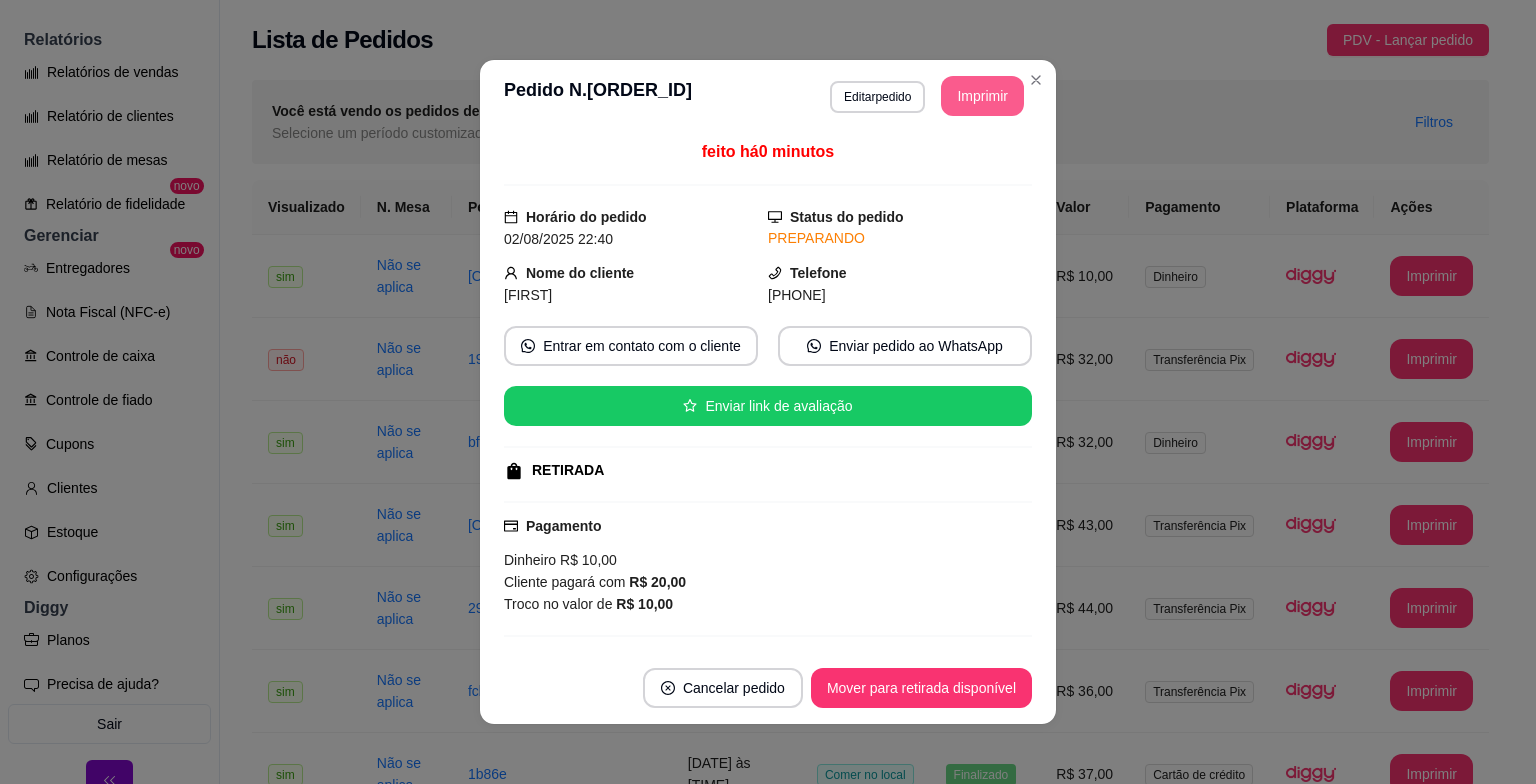 scroll, scrollTop: 0, scrollLeft: 0, axis: both 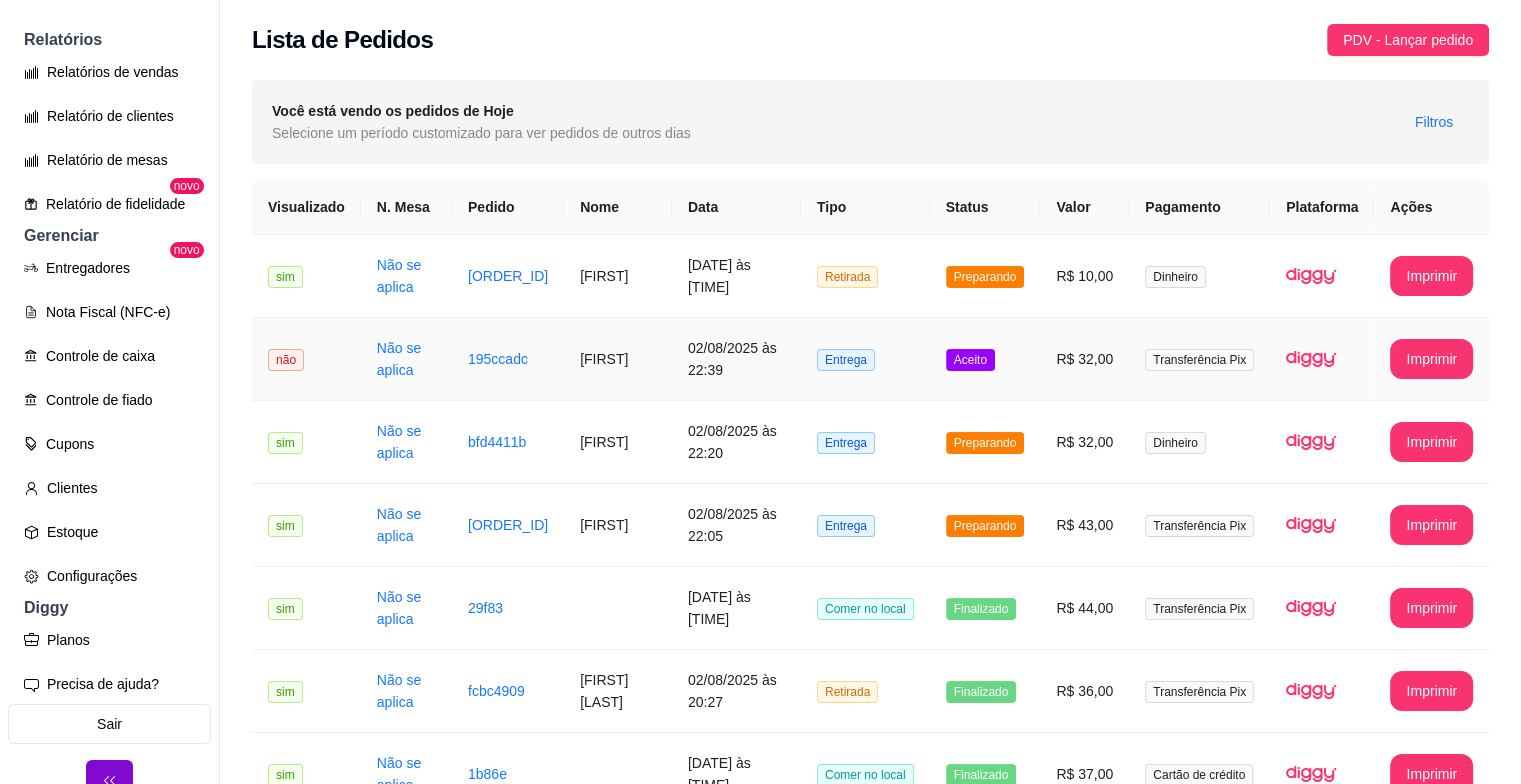 click on "[FIRST]" at bounding box center [618, 359] 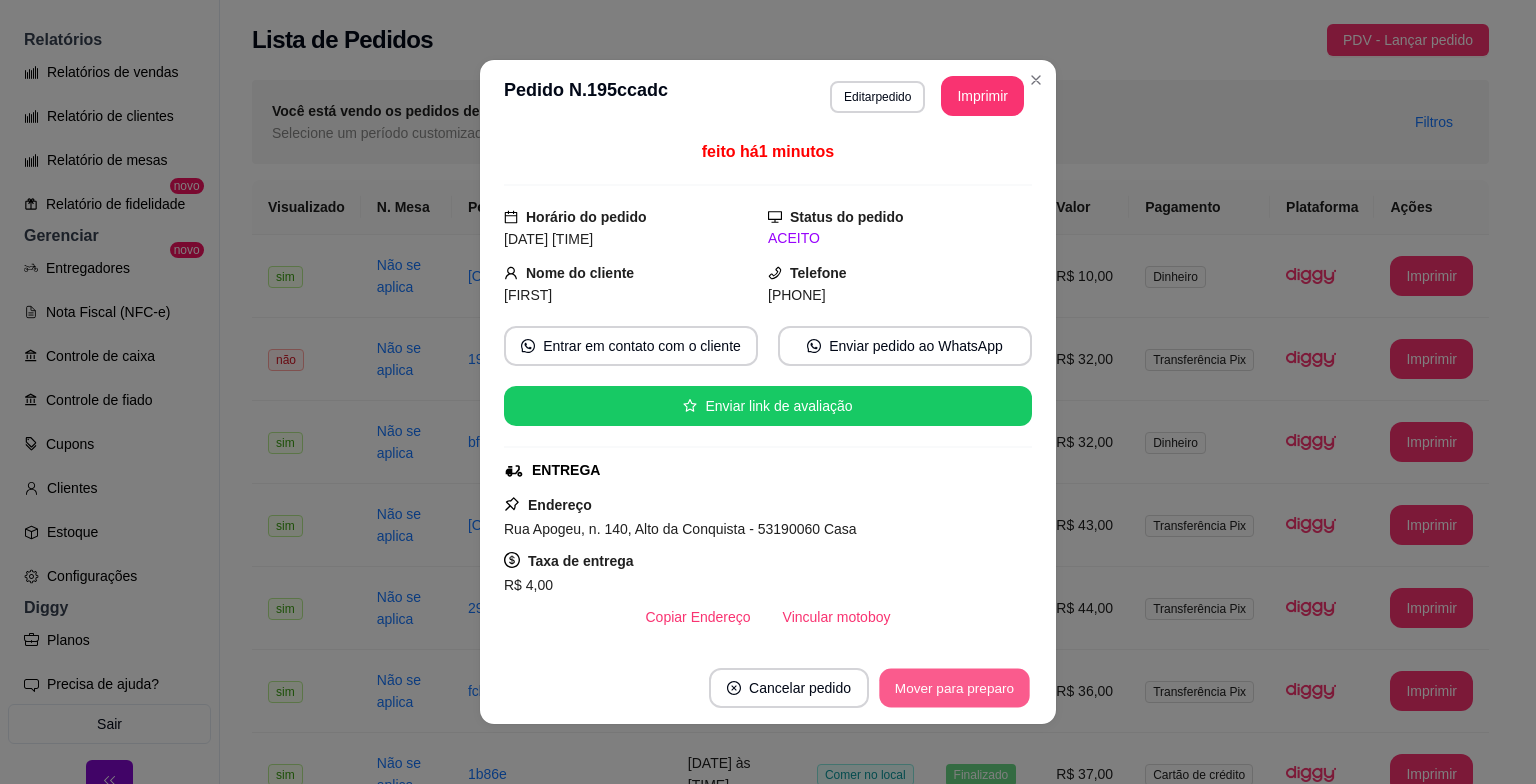 click on "Mover para preparo" at bounding box center (954, 688) 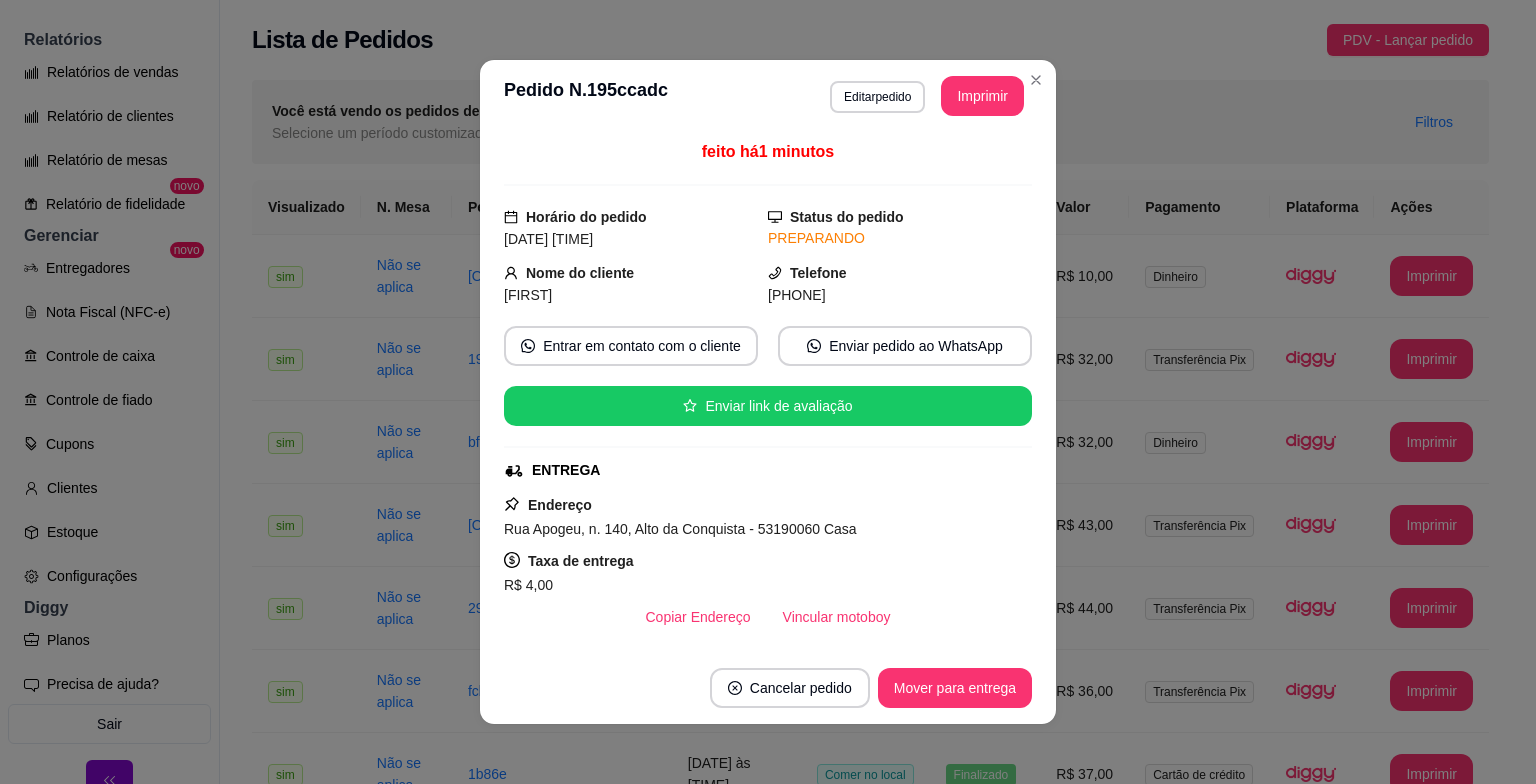 click on "Telefone [PHONE]" at bounding box center [900, 284] 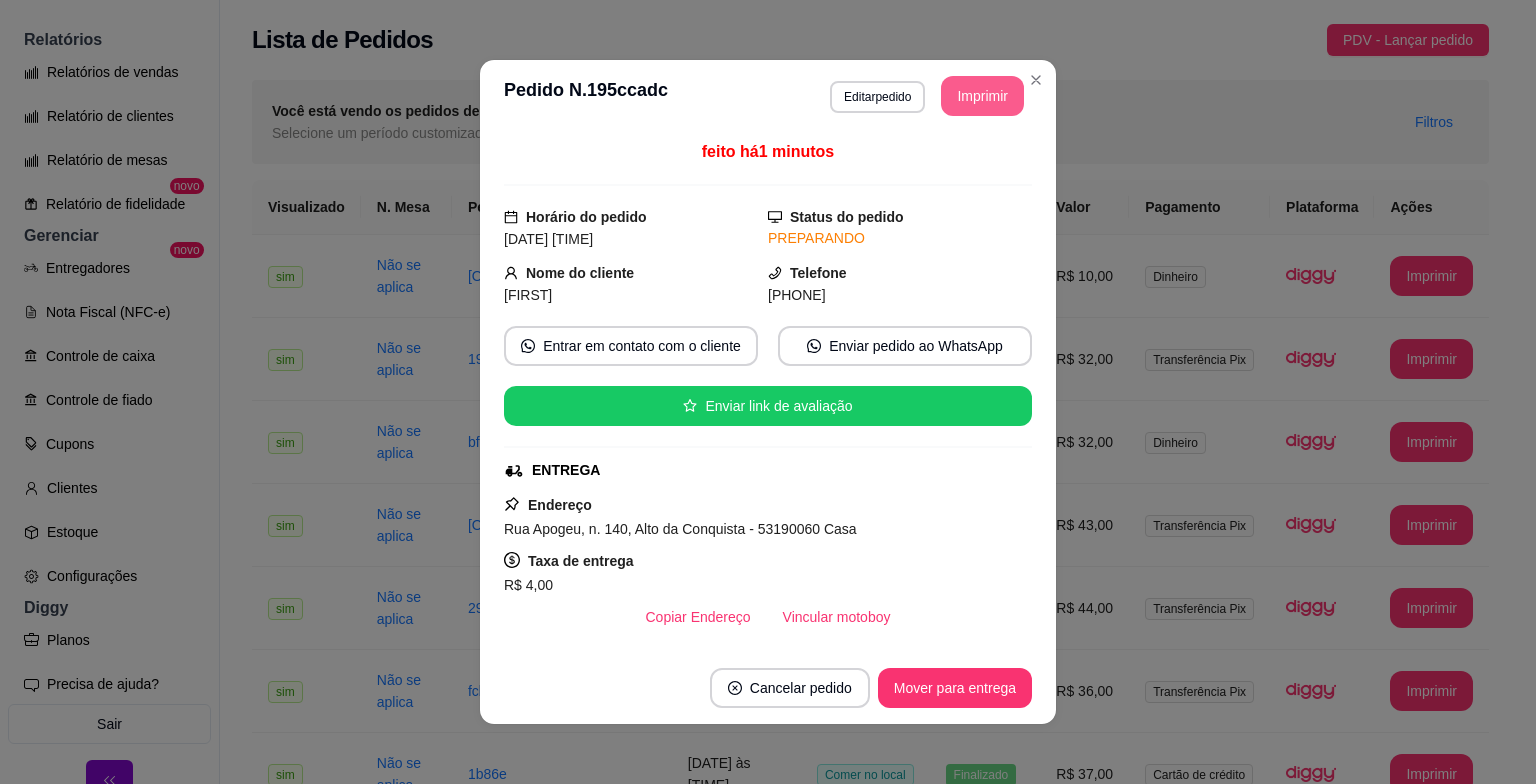 click on "Imprimir" at bounding box center [982, 96] 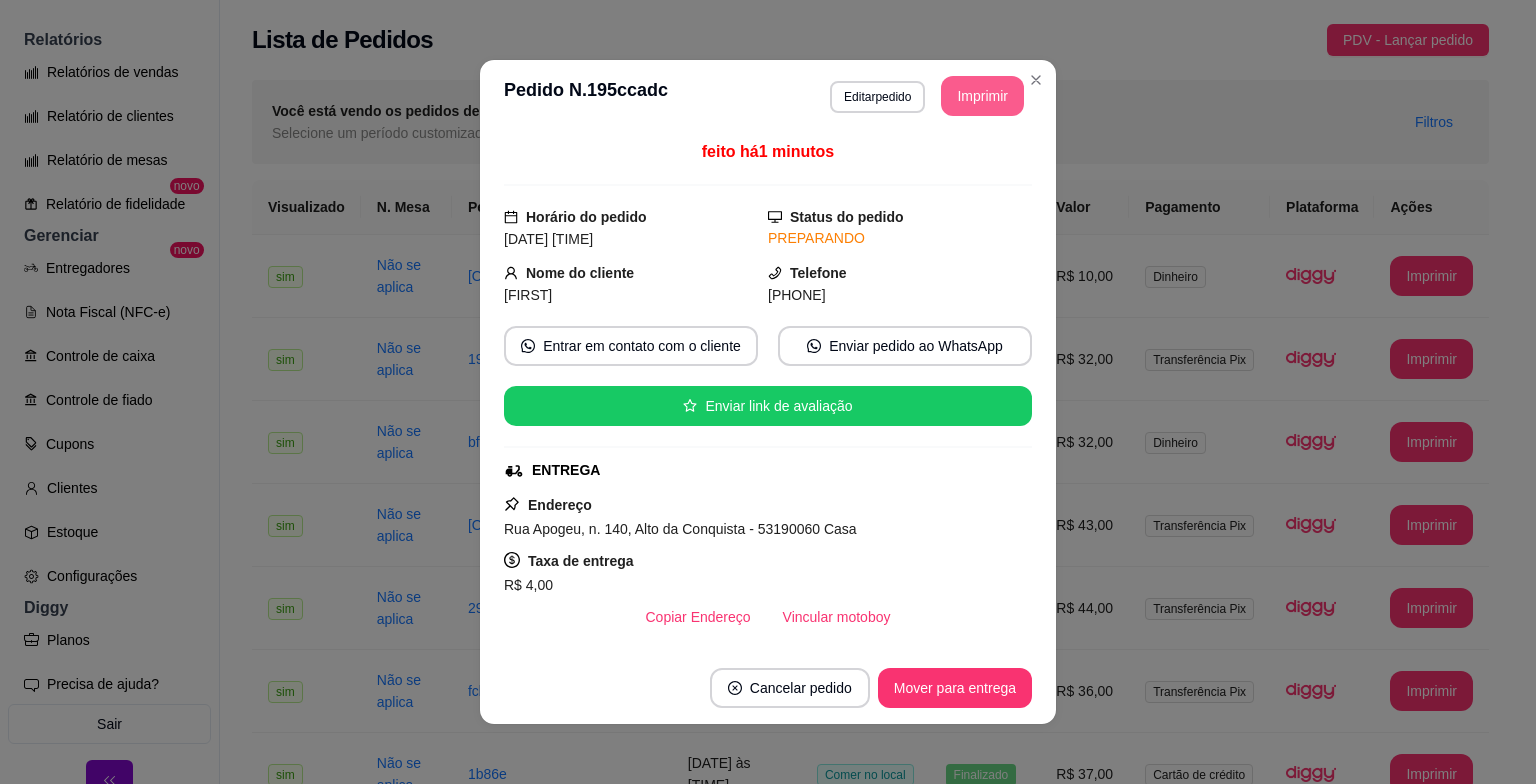 scroll, scrollTop: 0, scrollLeft: 0, axis: both 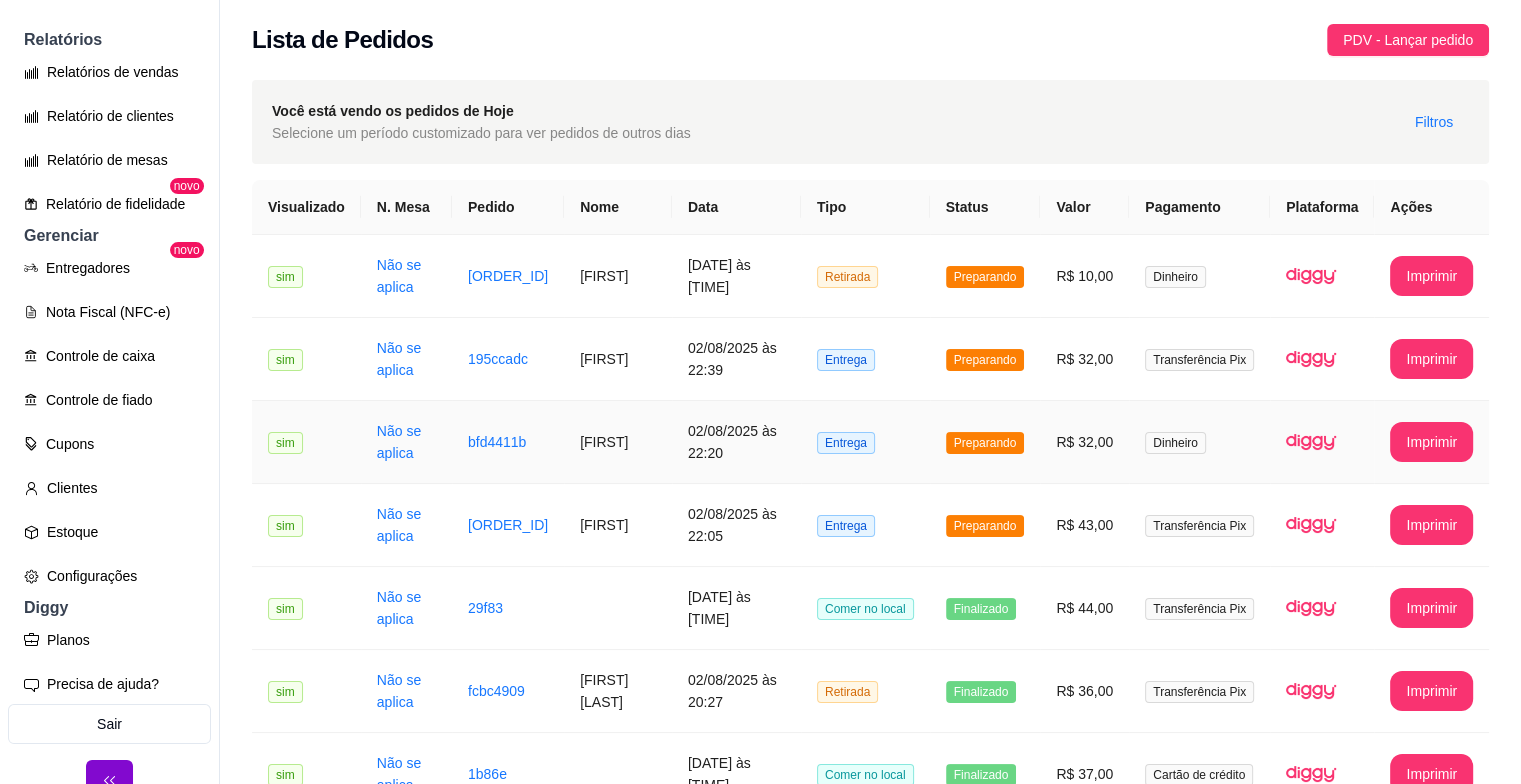 click on "[FIRST]" at bounding box center (618, 442) 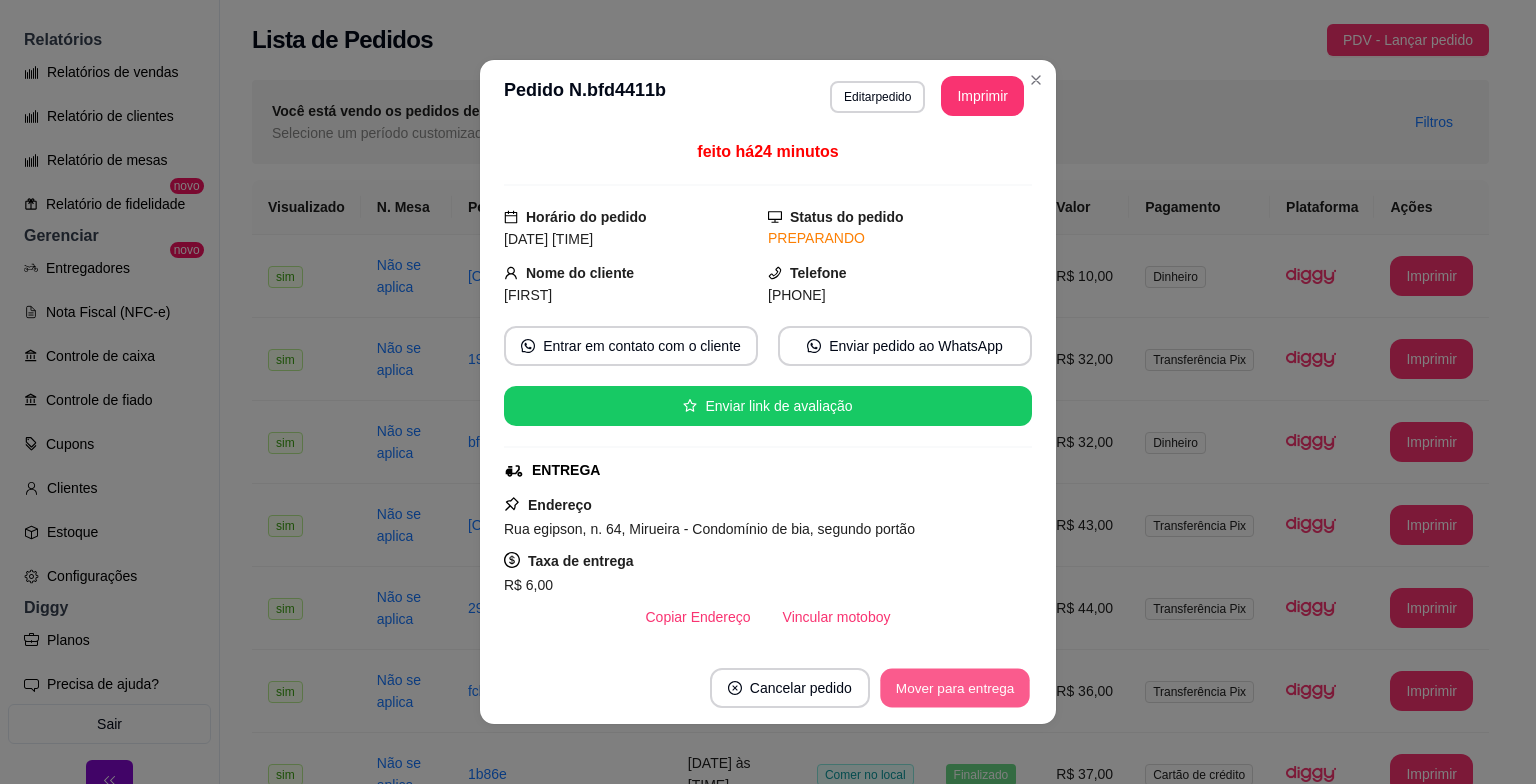 click on "Mover para entrega" at bounding box center [955, 688] 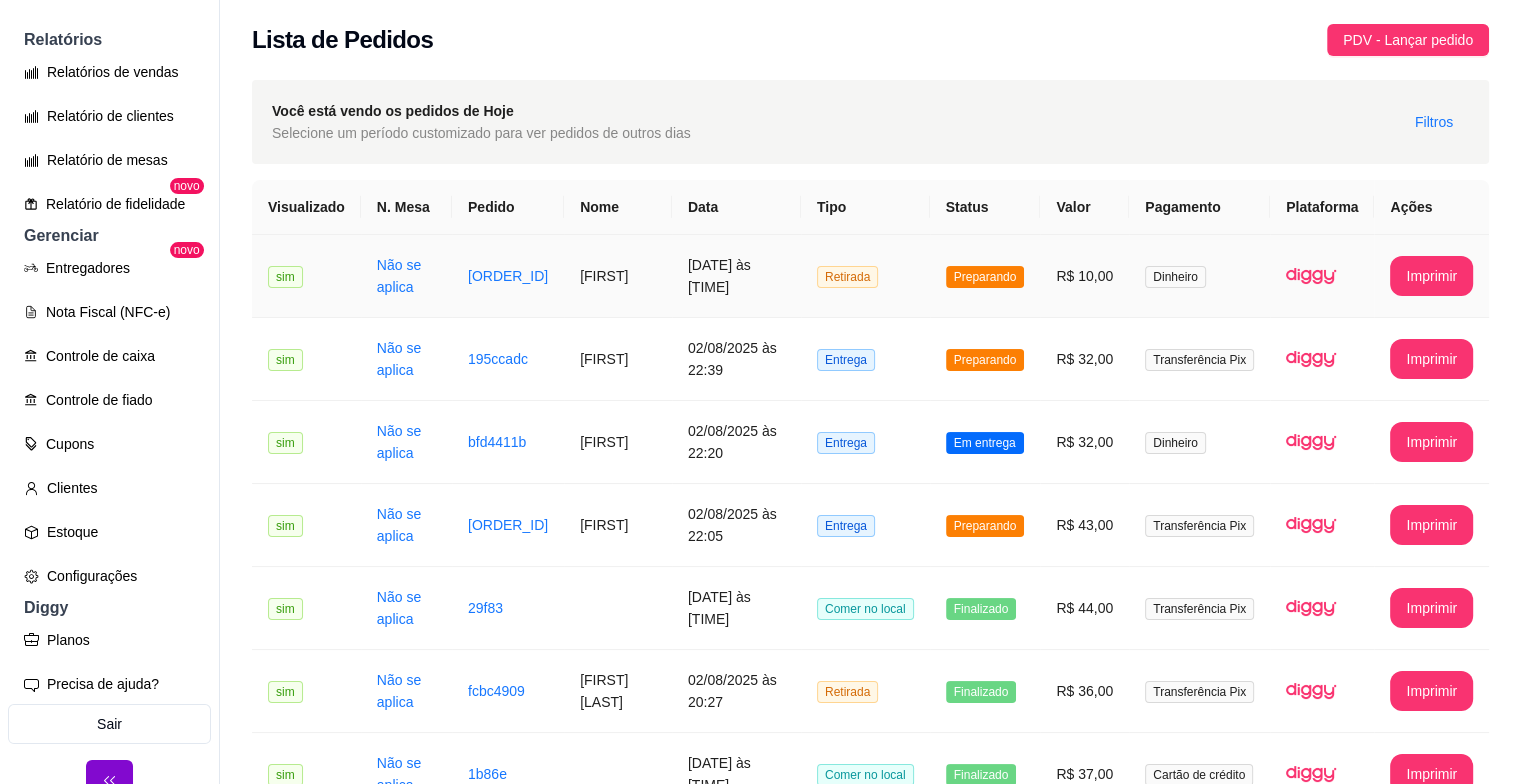 click on "[DATE] às [TIME]" at bounding box center [736, 276] 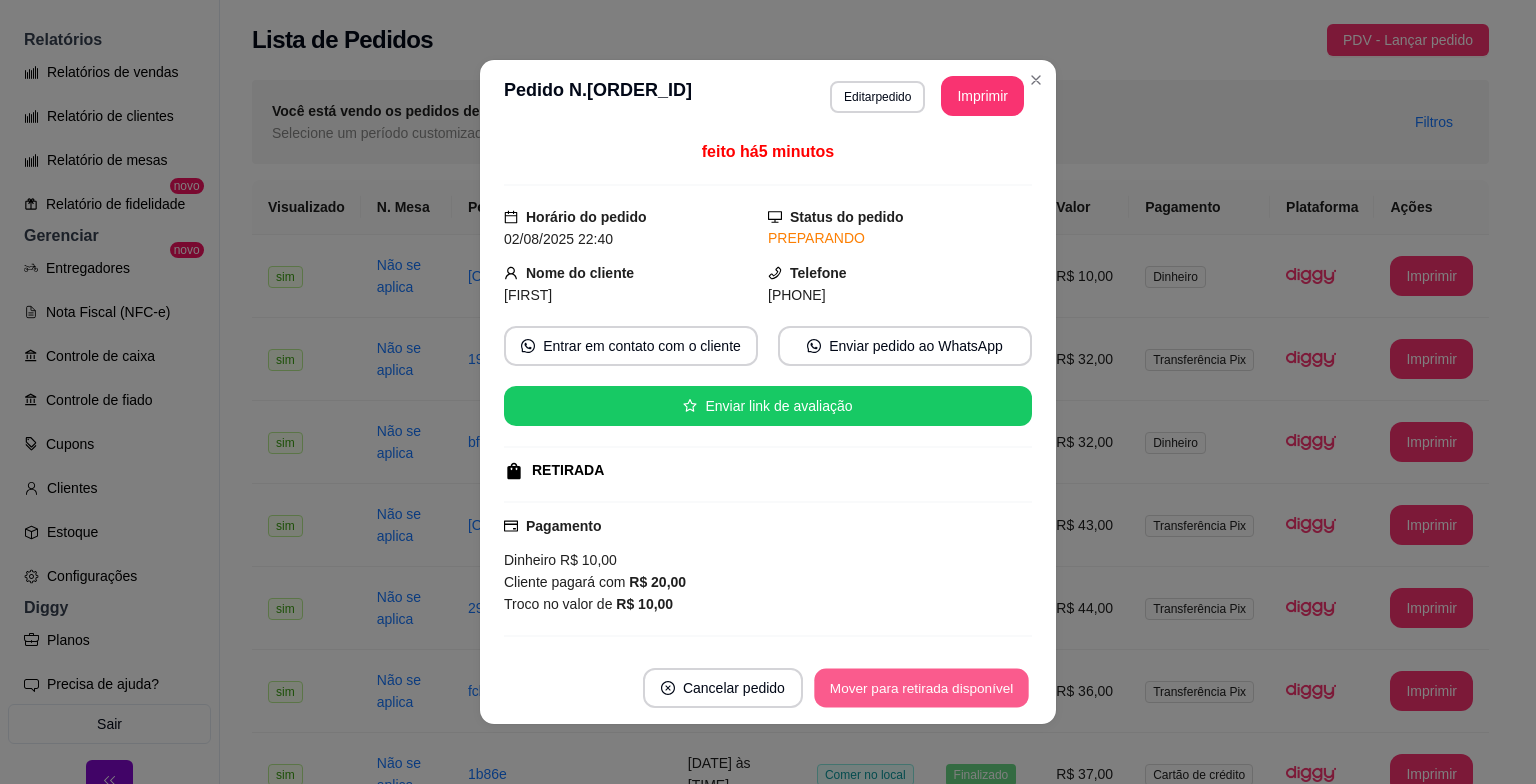 click on "**********" at bounding box center [768, 392] 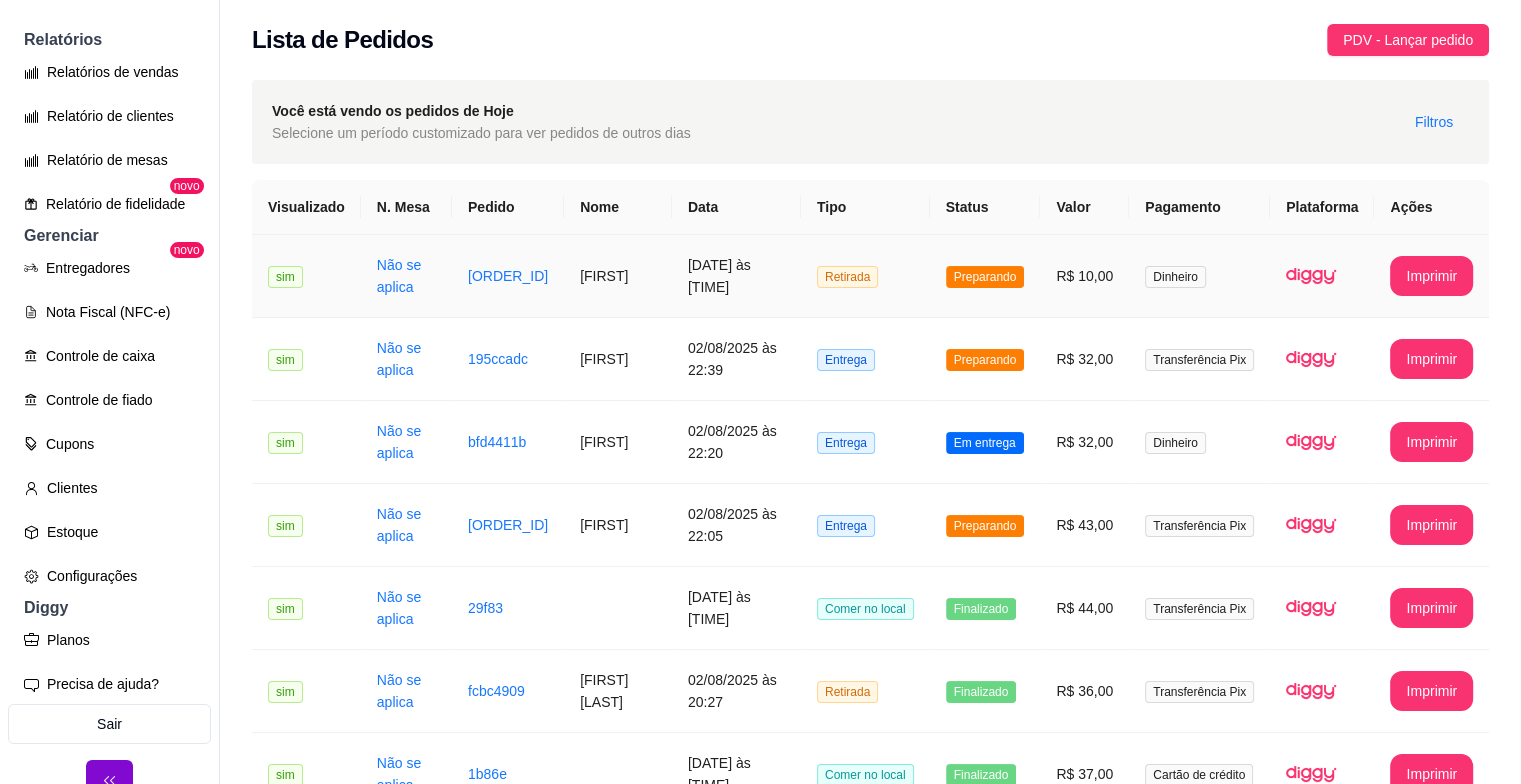 click on "[DATE] às [TIME]" at bounding box center (736, 276) 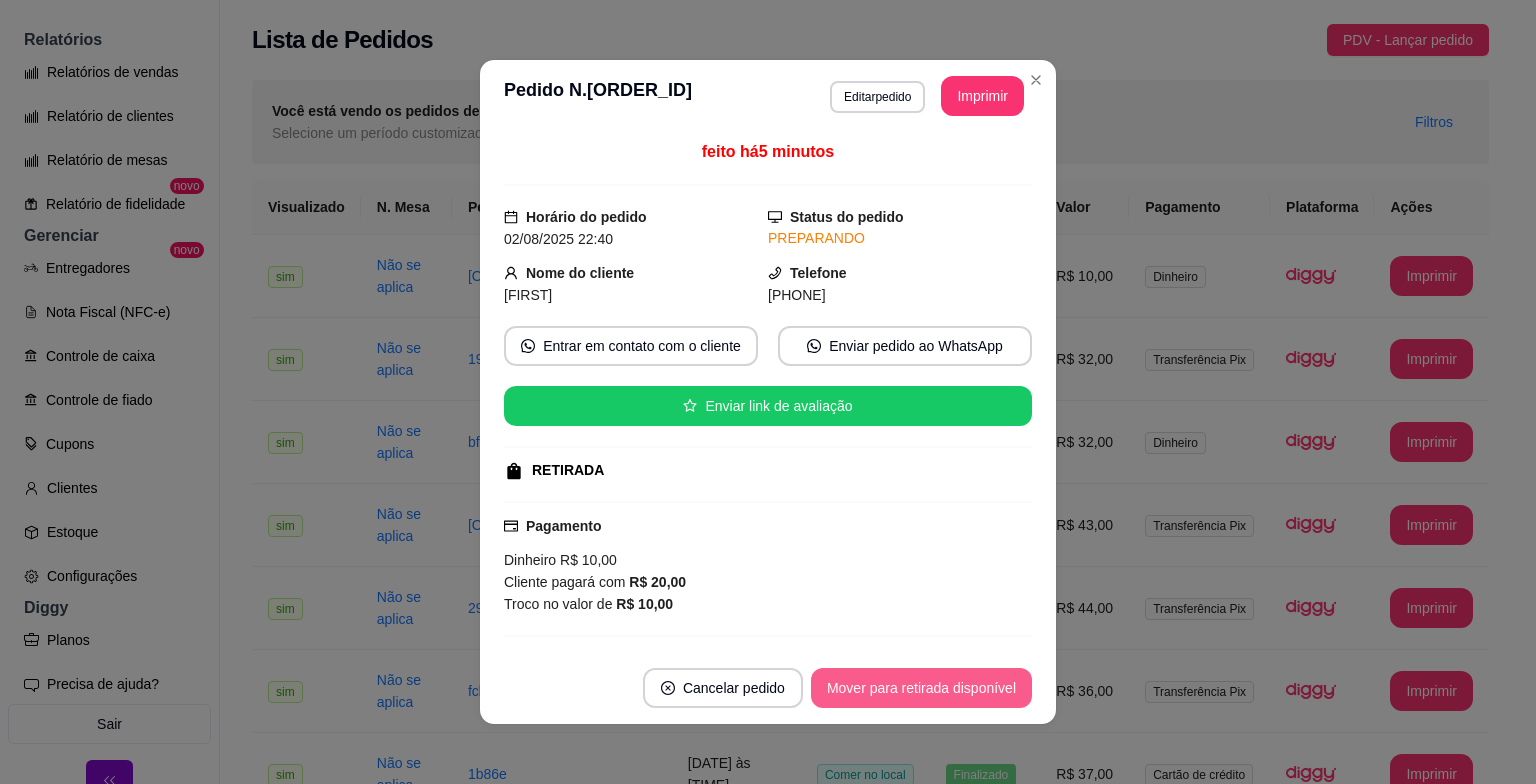 click on "Mover para retirada disponível" at bounding box center (921, 688) 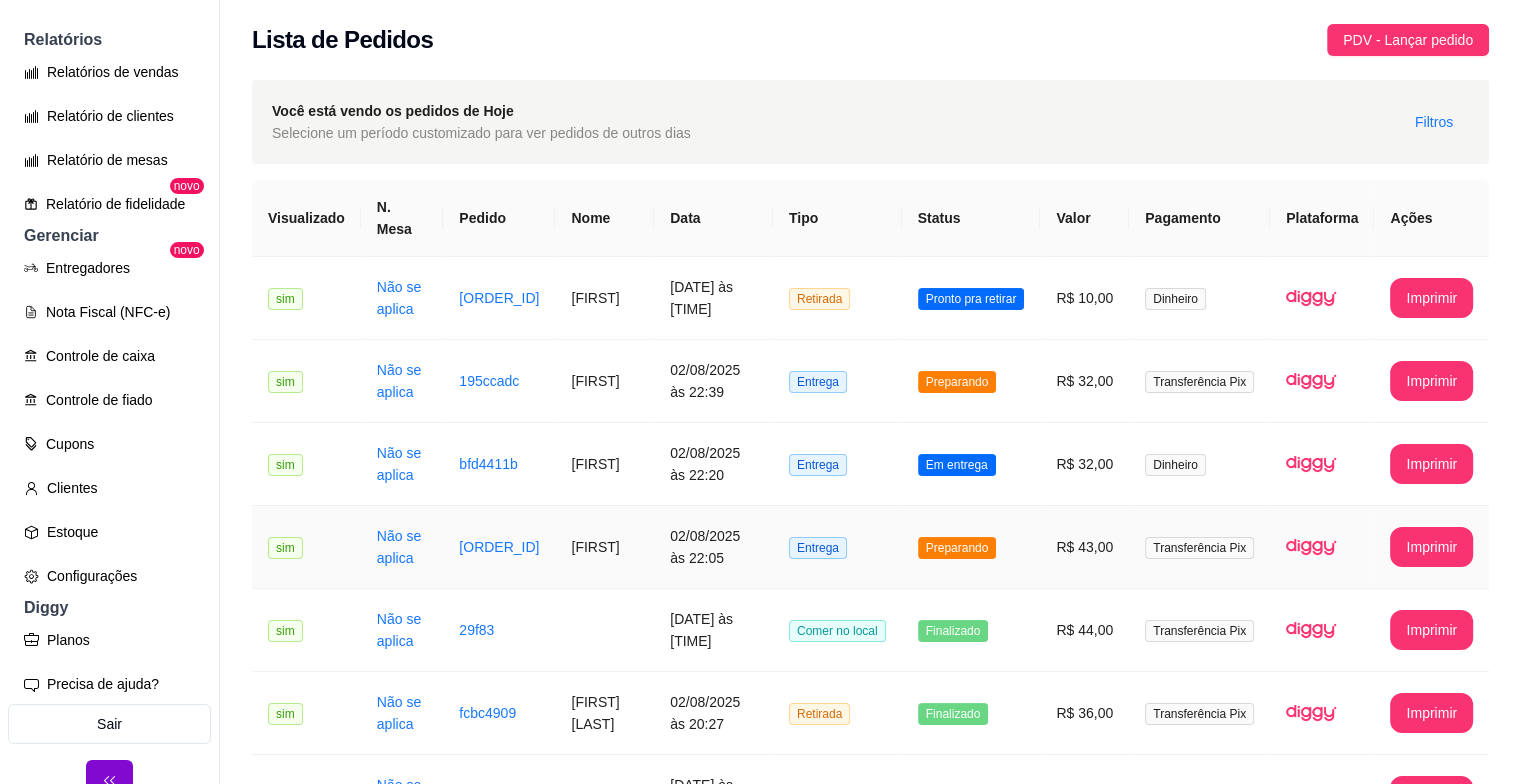 click on "Preparando" at bounding box center (957, 548) 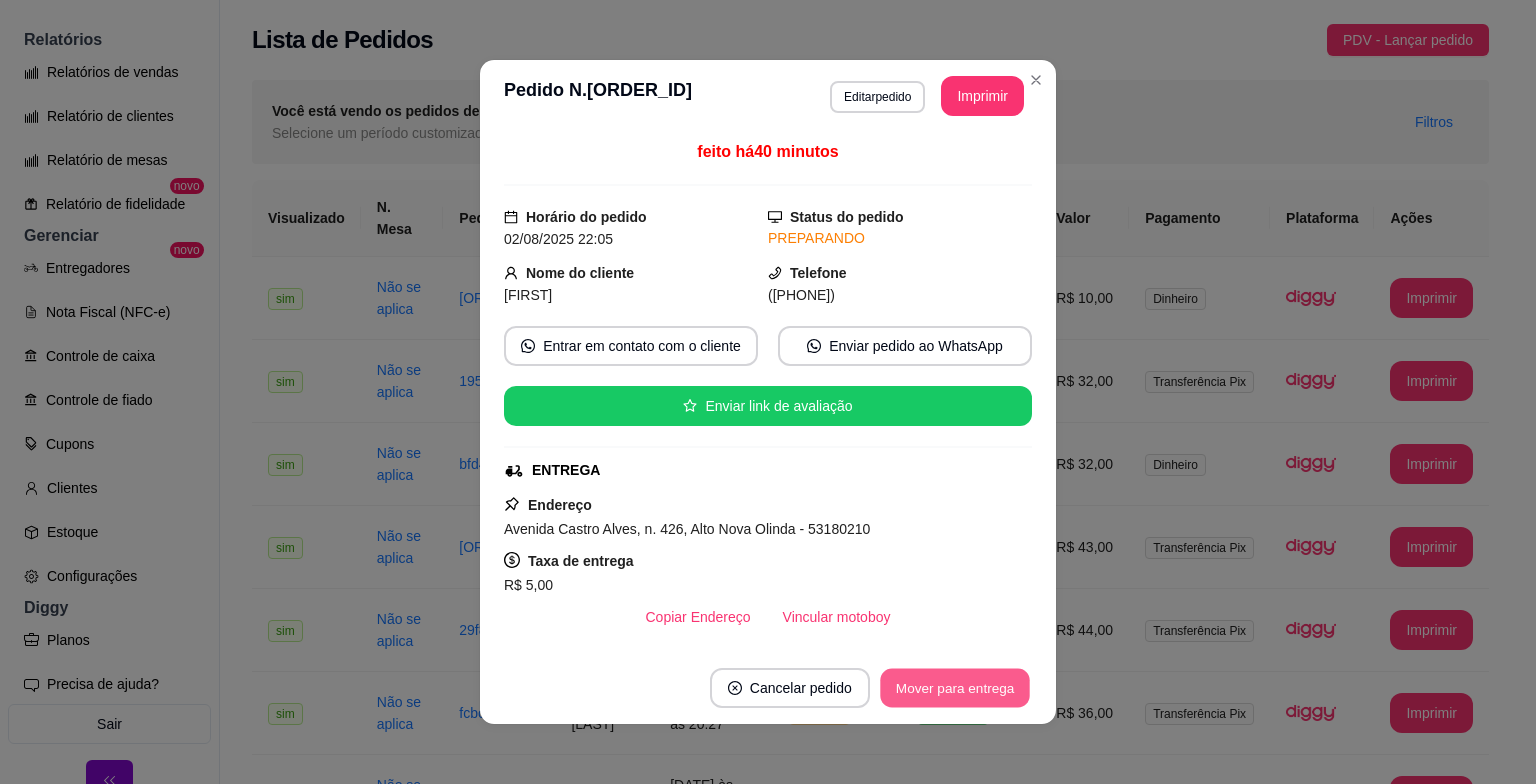 click on "Mover para entrega" at bounding box center [955, 688] 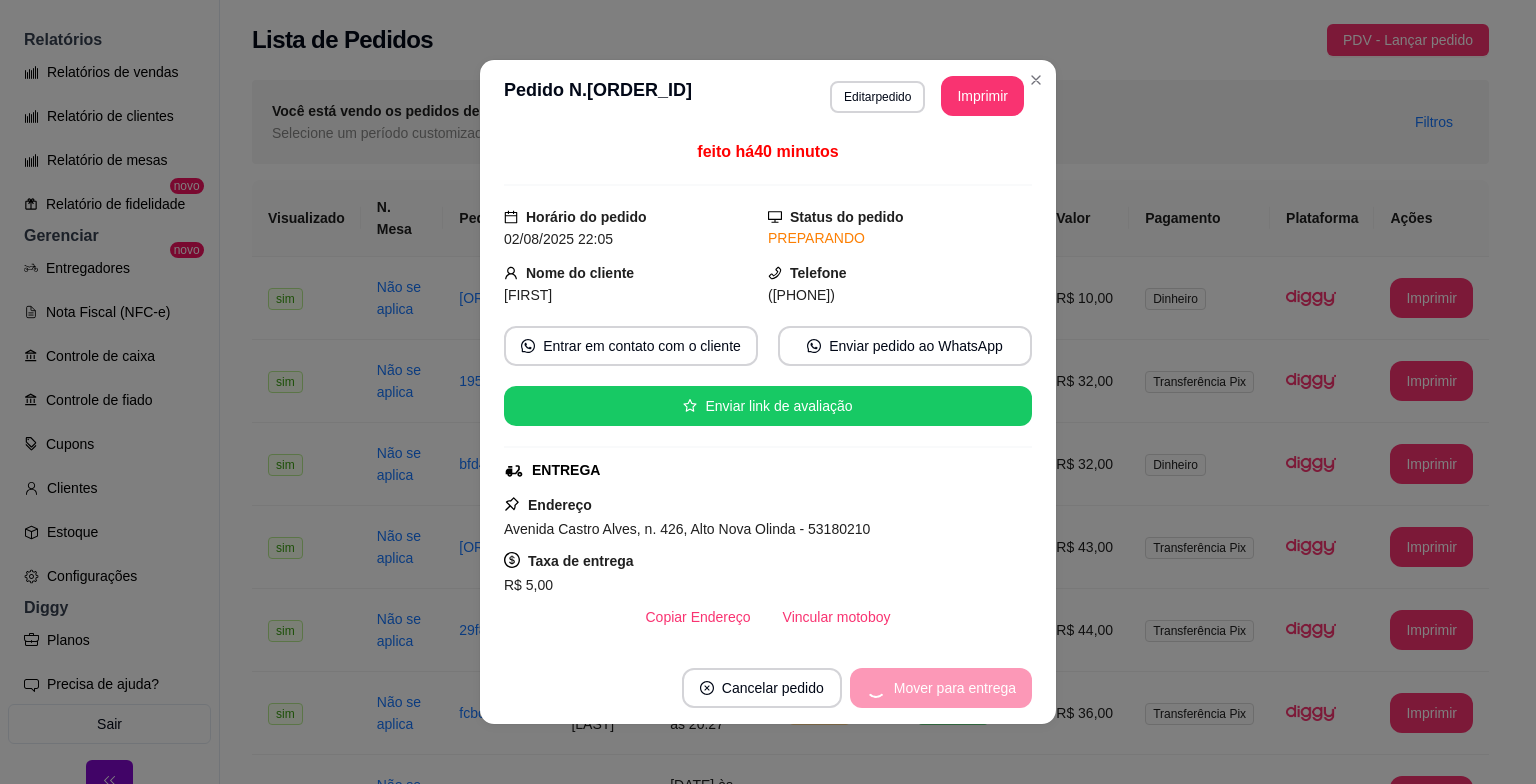 click on "Mover para entrega" at bounding box center (941, 688) 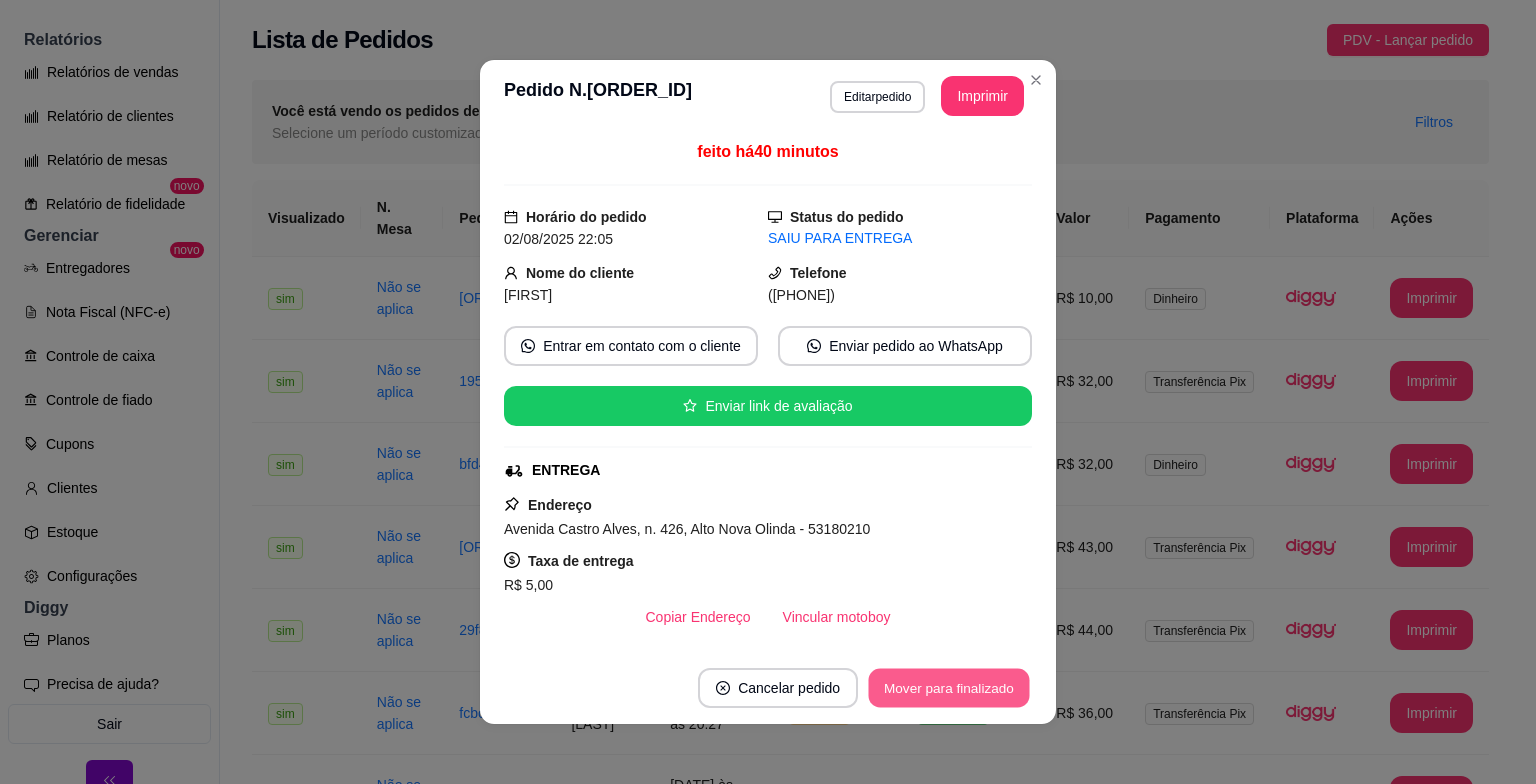 click on "Mover para finalizado" at bounding box center (949, 688) 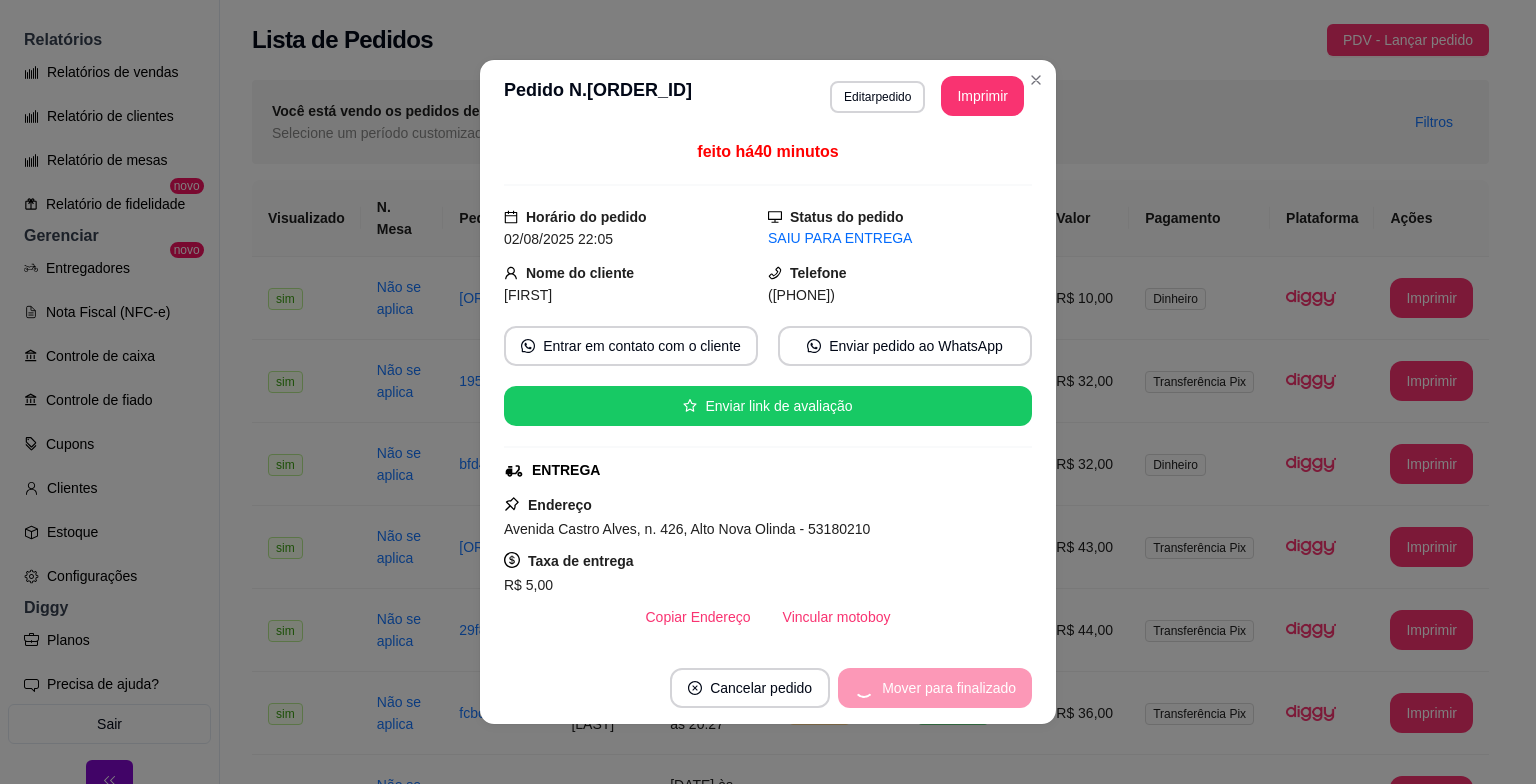 click on "Mover para finalizado" at bounding box center (935, 688) 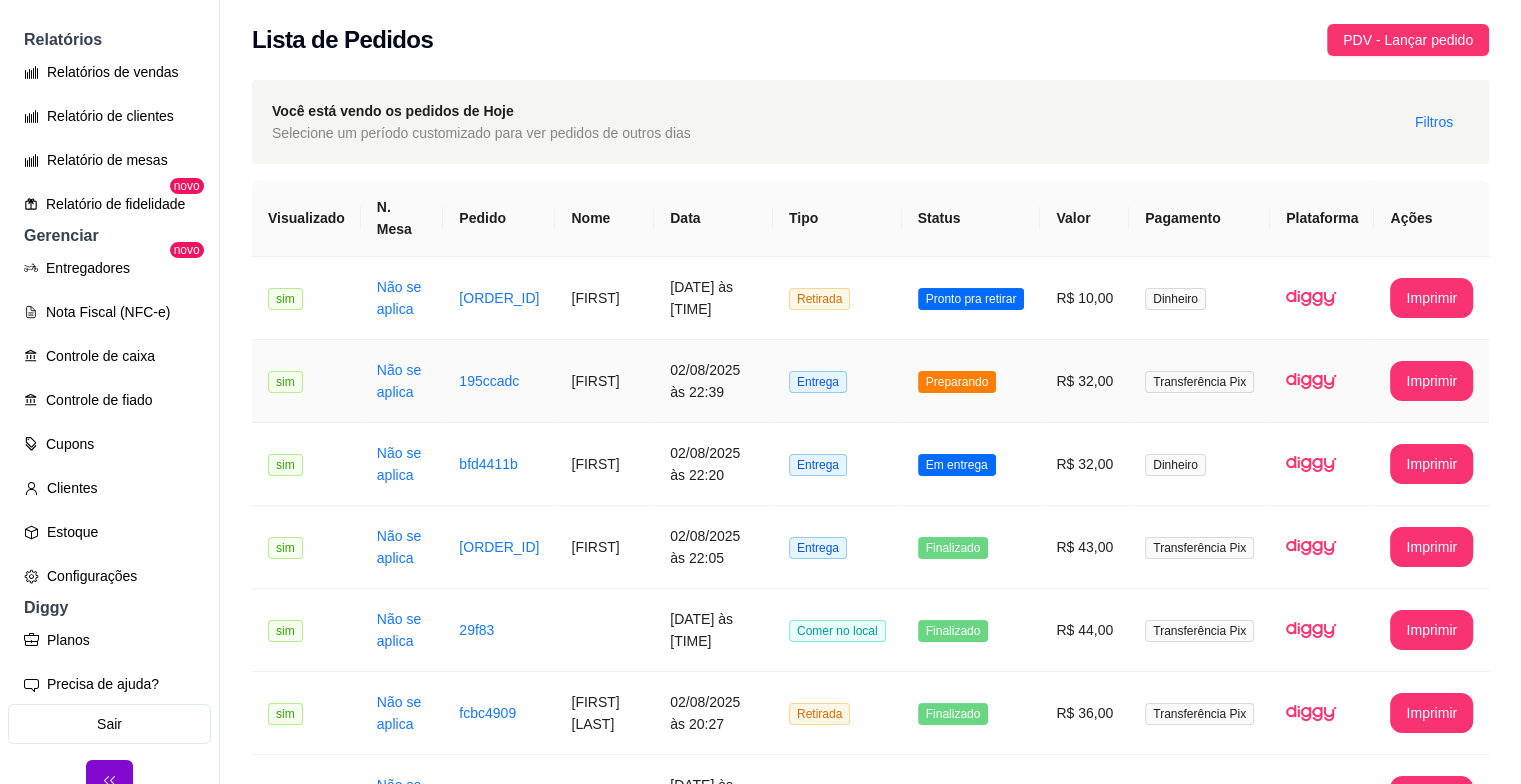 click on "02/08/2025 às 22:39" at bounding box center [713, 381] 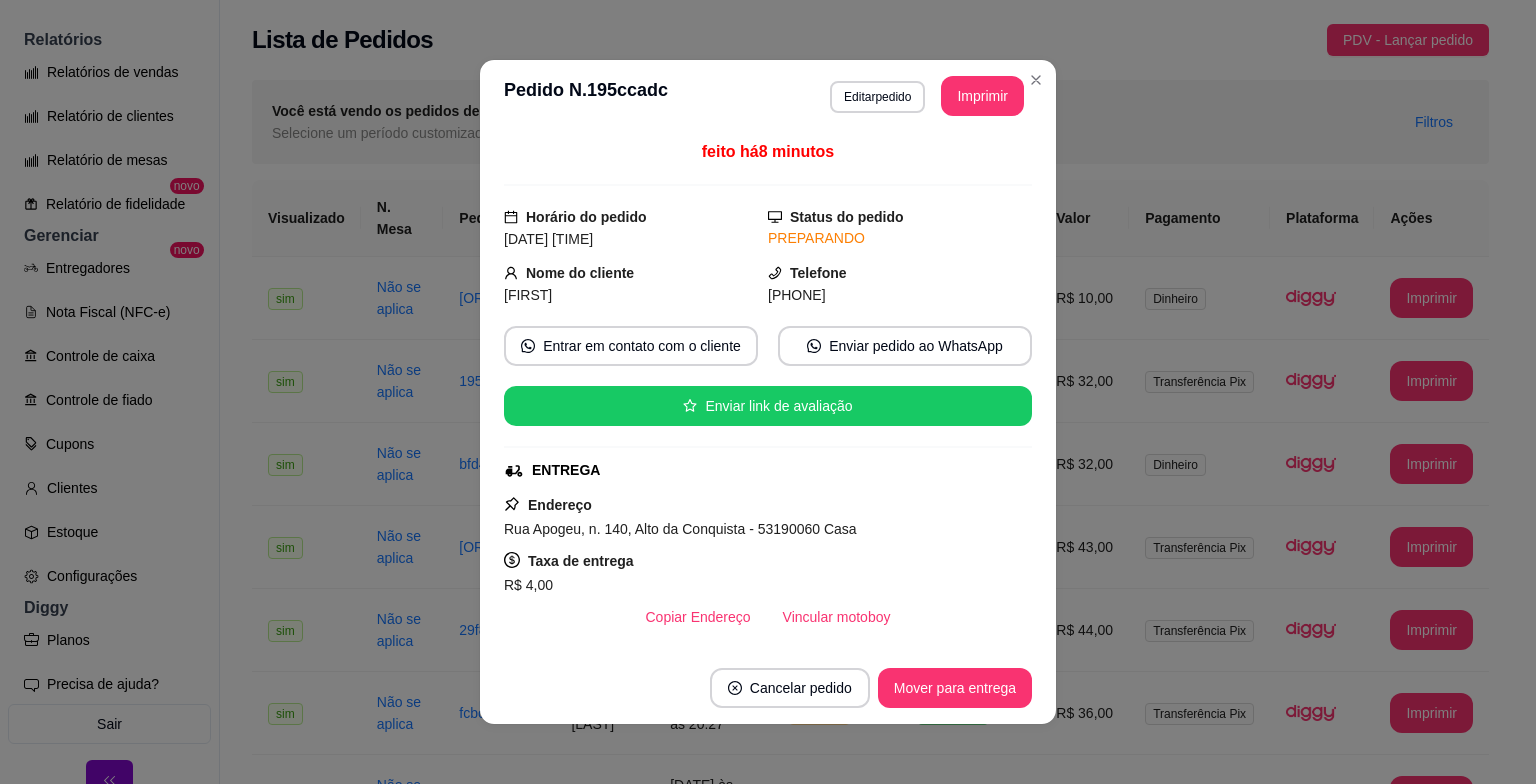 scroll, scrollTop: 440, scrollLeft: 0, axis: vertical 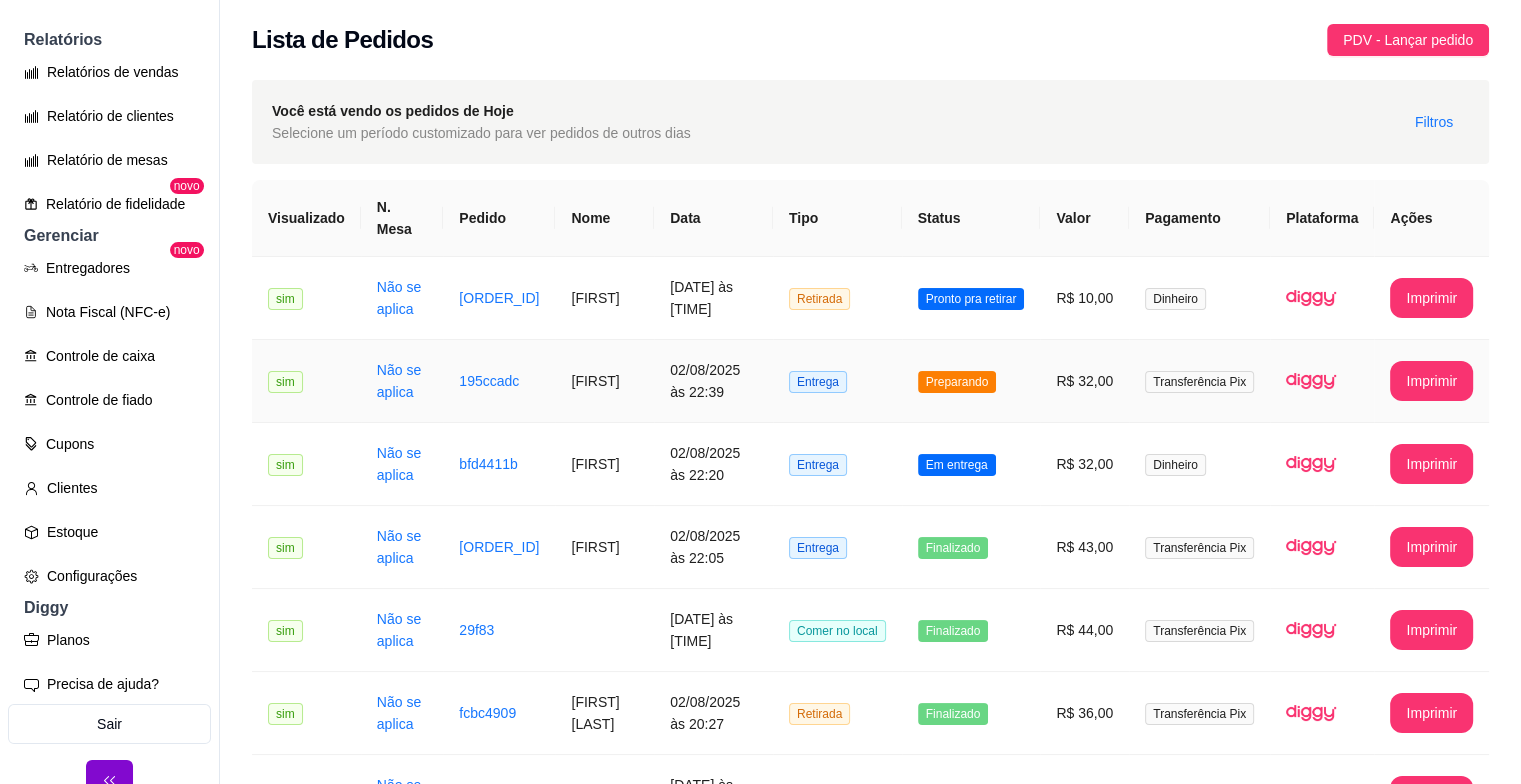click on "[FIRST]" at bounding box center [604, 381] 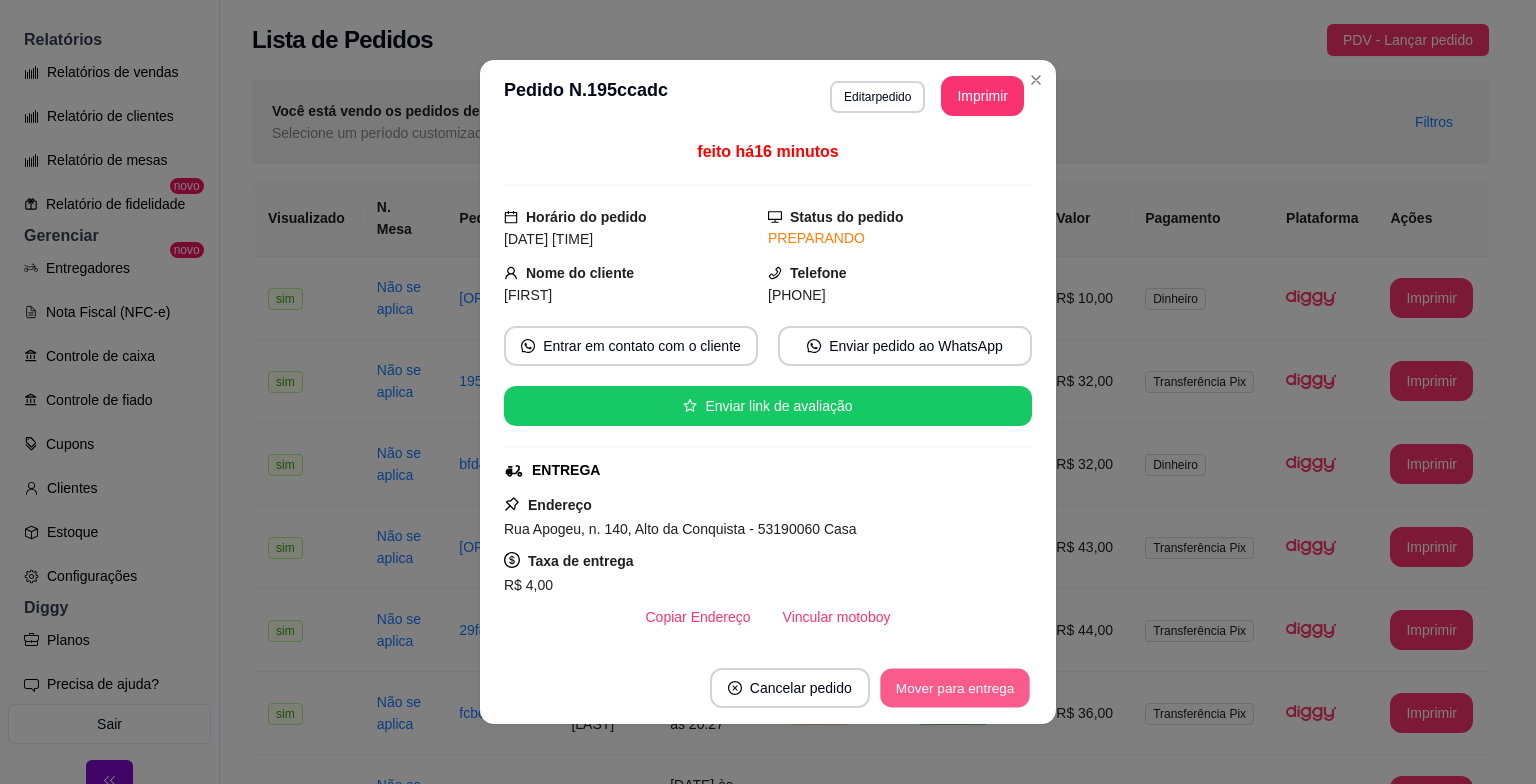 click on "Mover para entrega" at bounding box center (955, 688) 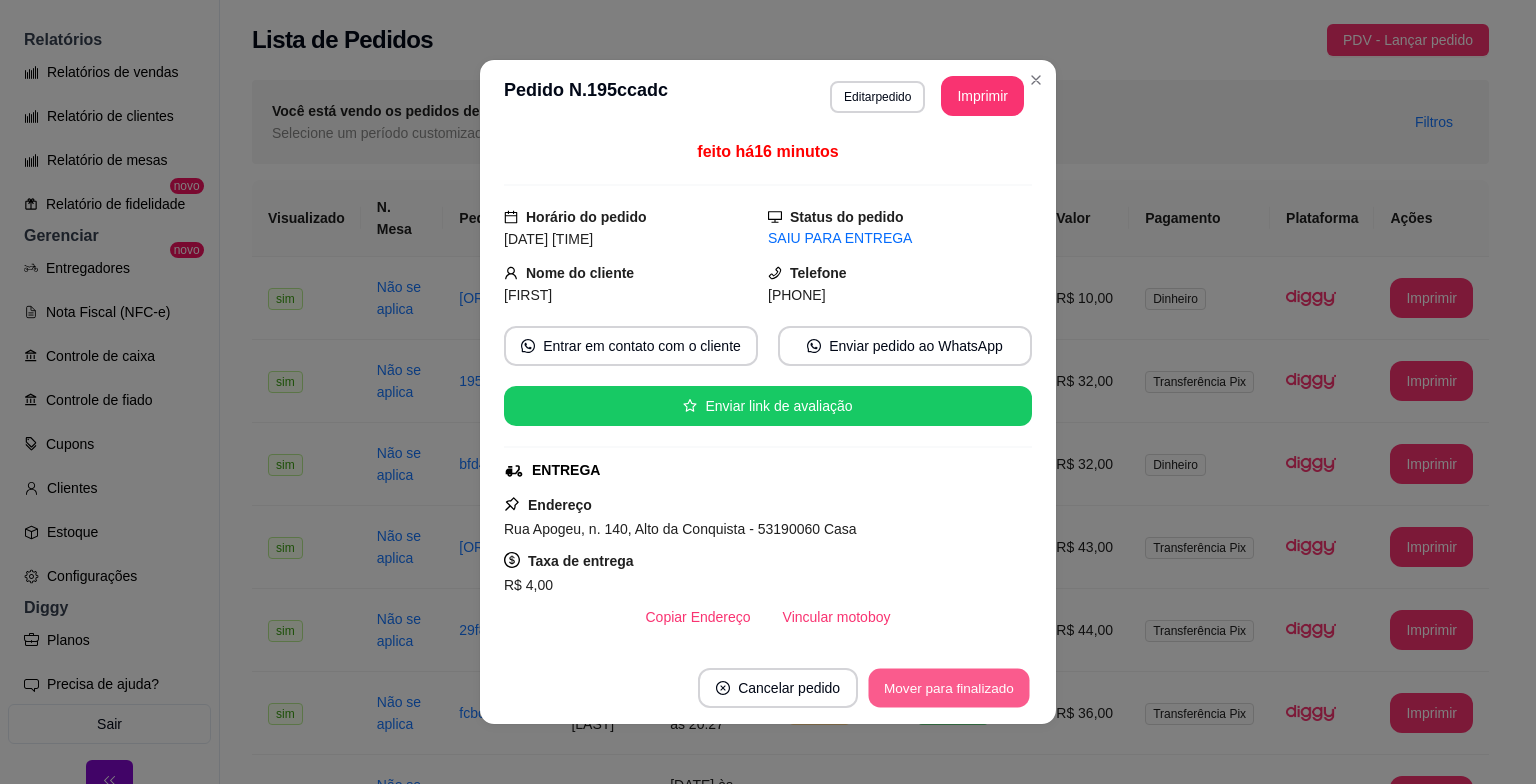 click on "Mover para finalizado" at bounding box center (949, 688) 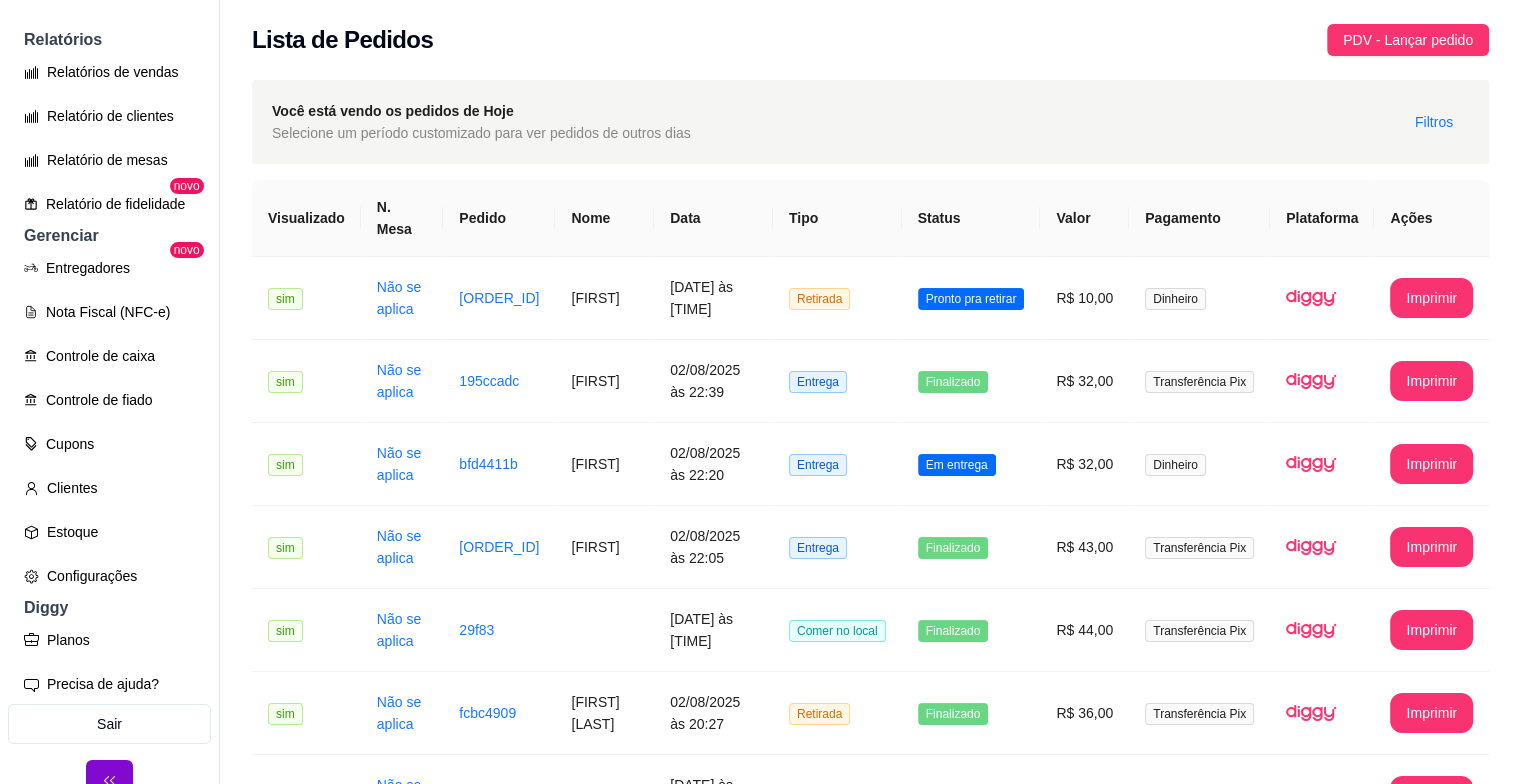 scroll, scrollTop: 672, scrollLeft: 0, axis: vertical 